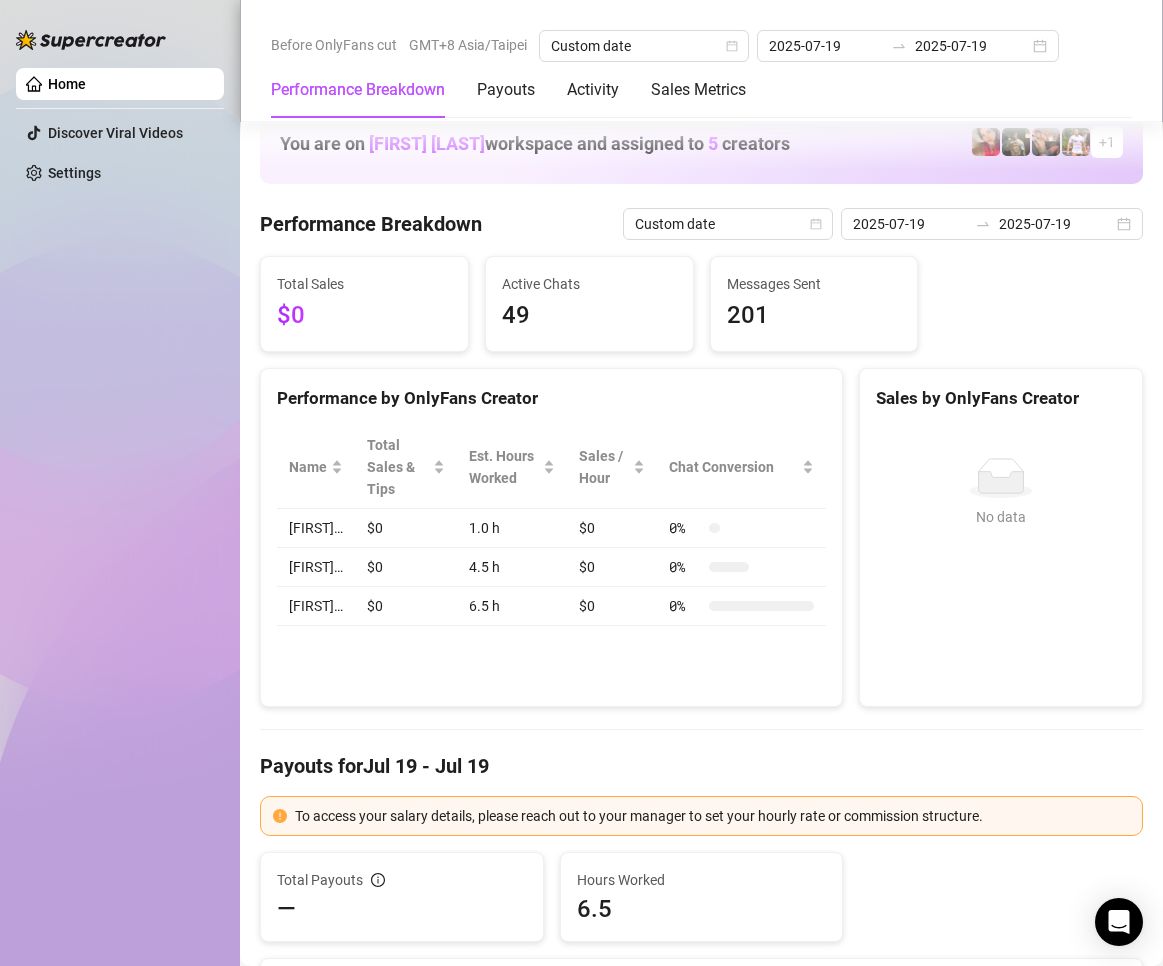scroll, scrollTop: 0, scrollLeft: 0, axis: both 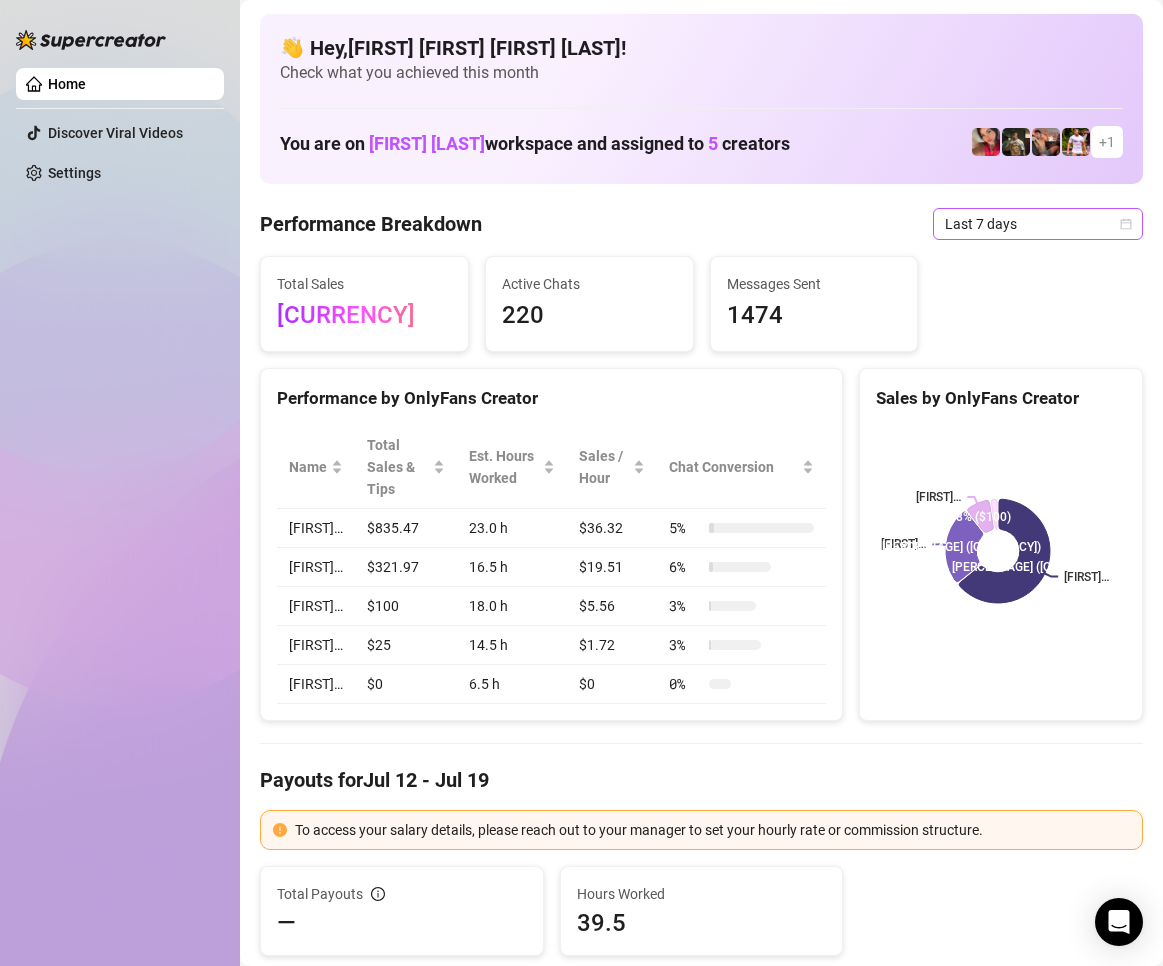 click on "Last 7 days" at bounding box center (1038, 224) 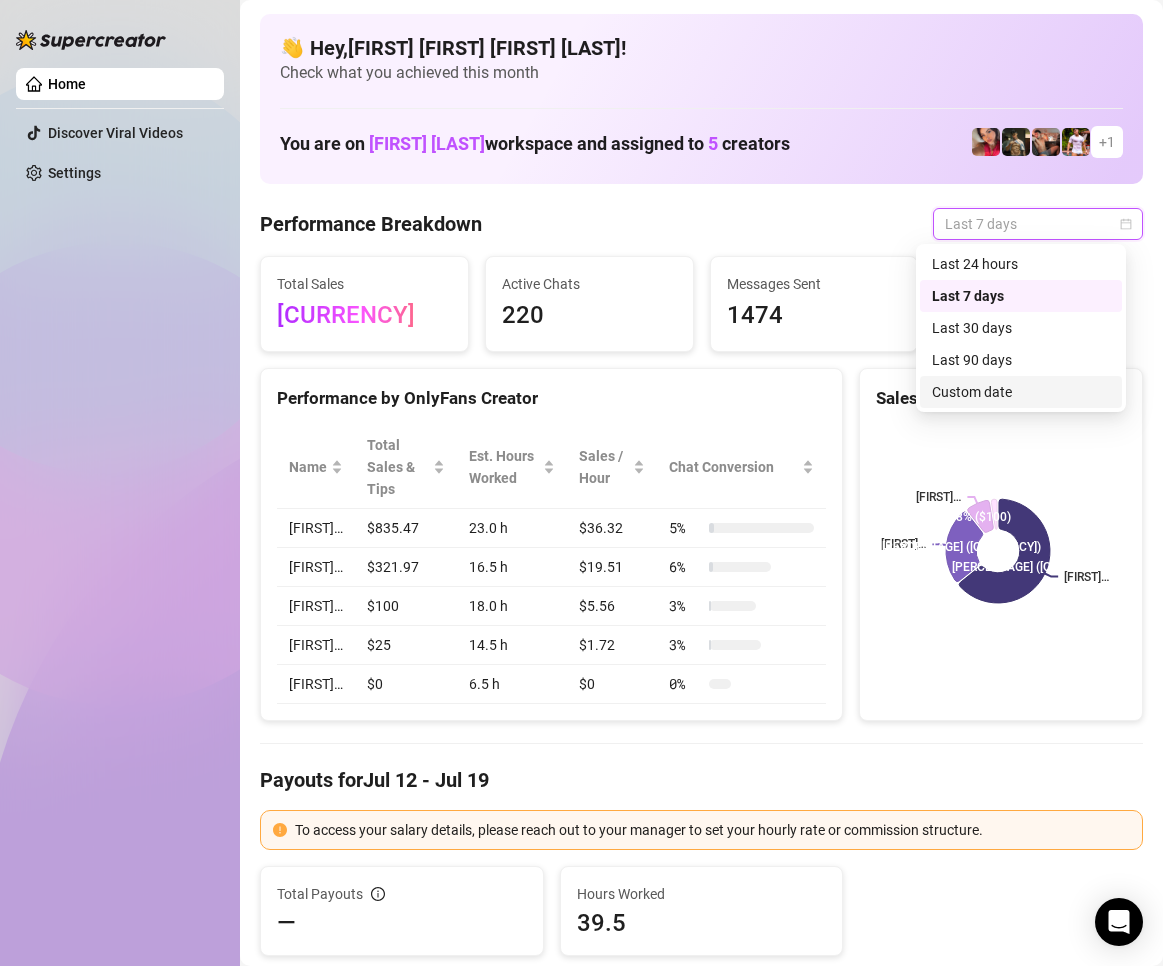 click on "Custom date" at bounding box center [1021, 392] 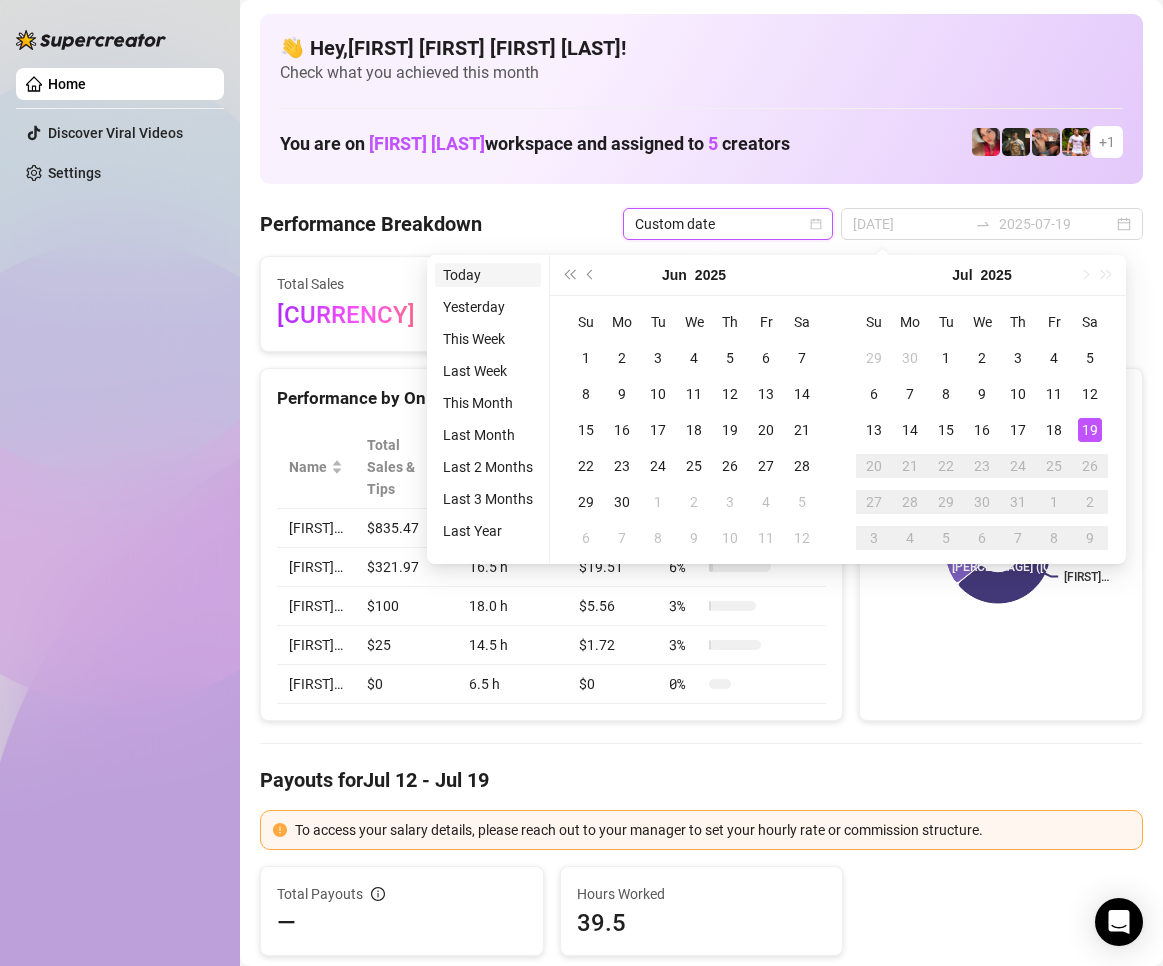 type on "2025-07-19" 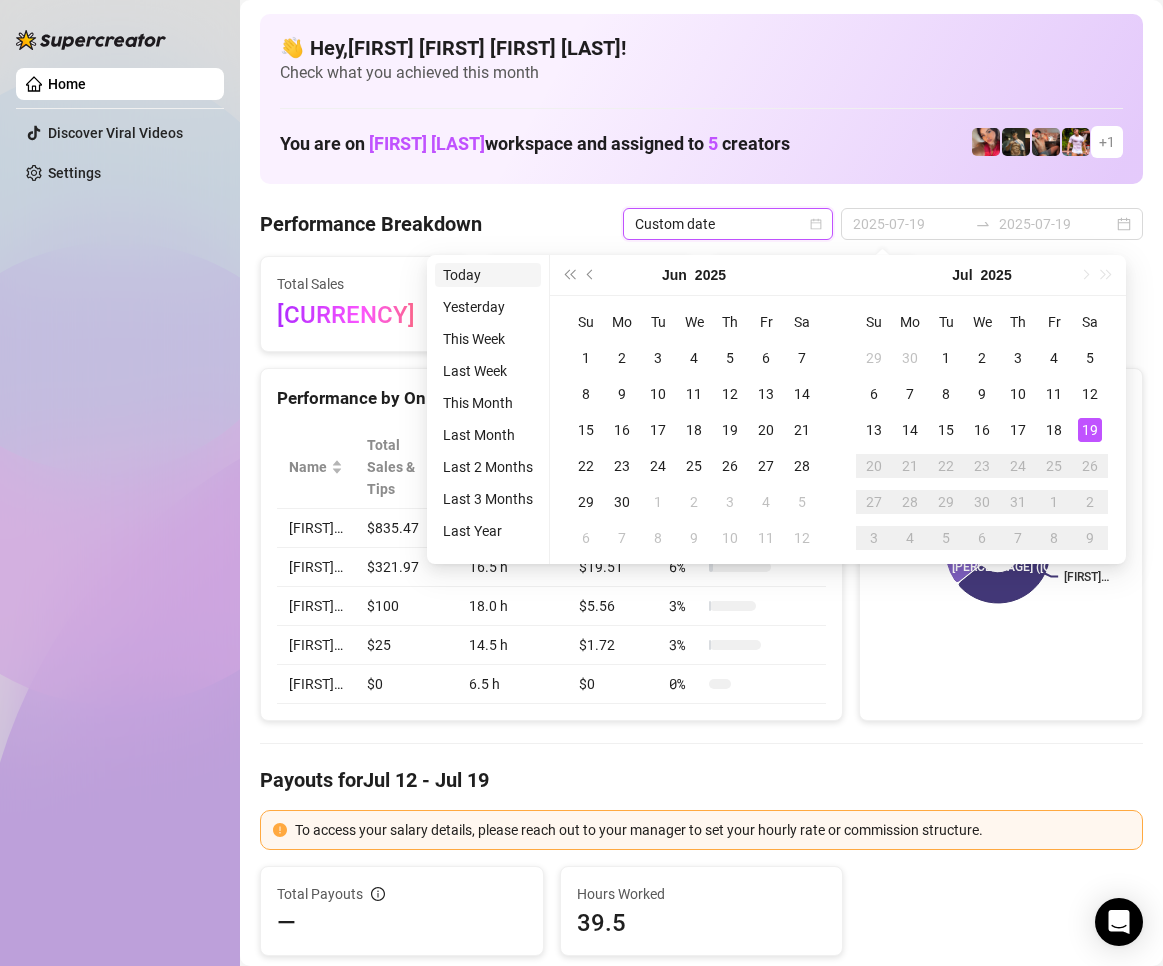 click on "Today" at bounding box center [488, 275] 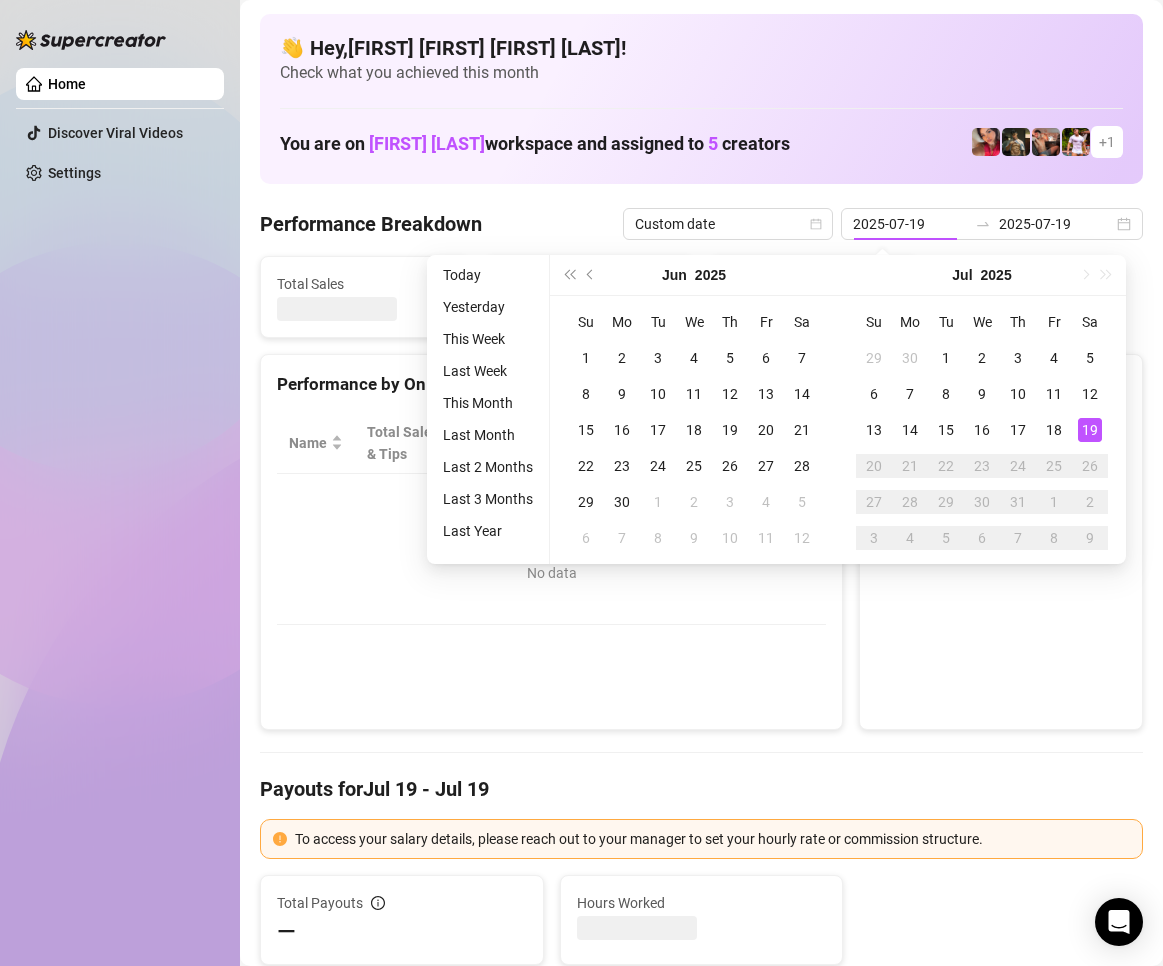 type on "2025-07-19" 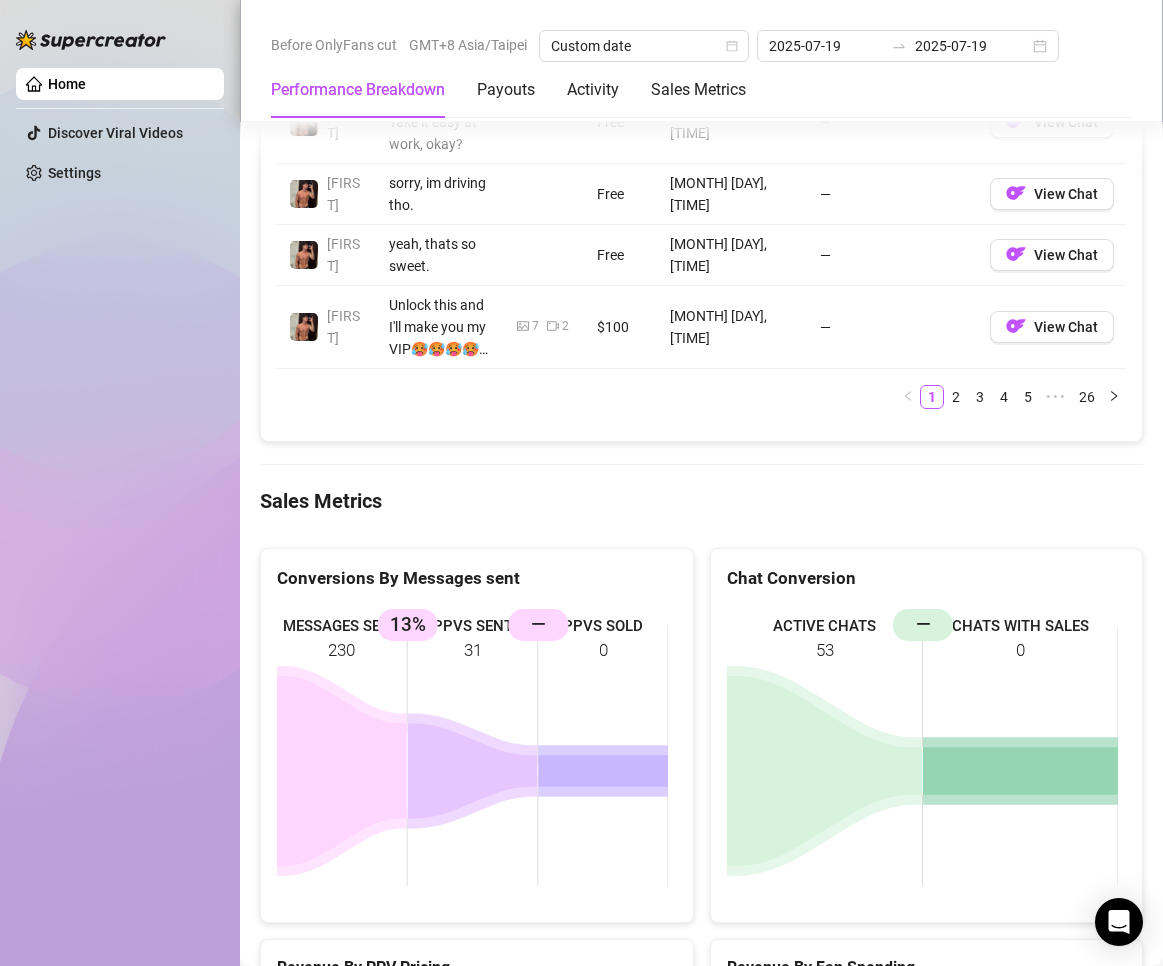scroll, scrollTop: 2800, scrollLeft: 0, axis: vertical 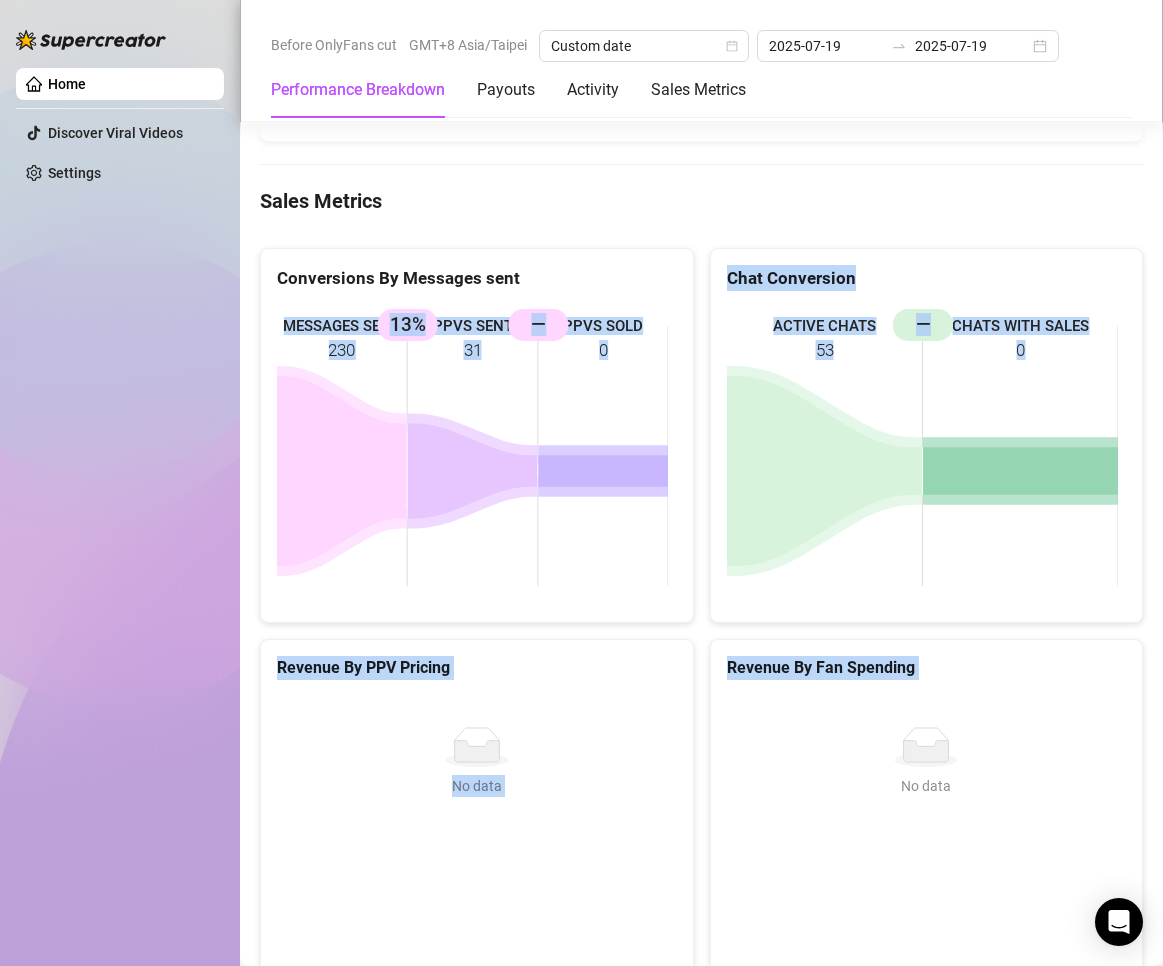 drag, startPoint x: 1086, startPoint y: 765, endPoint x: 297, endPoint y: 345, distance: 893.8238 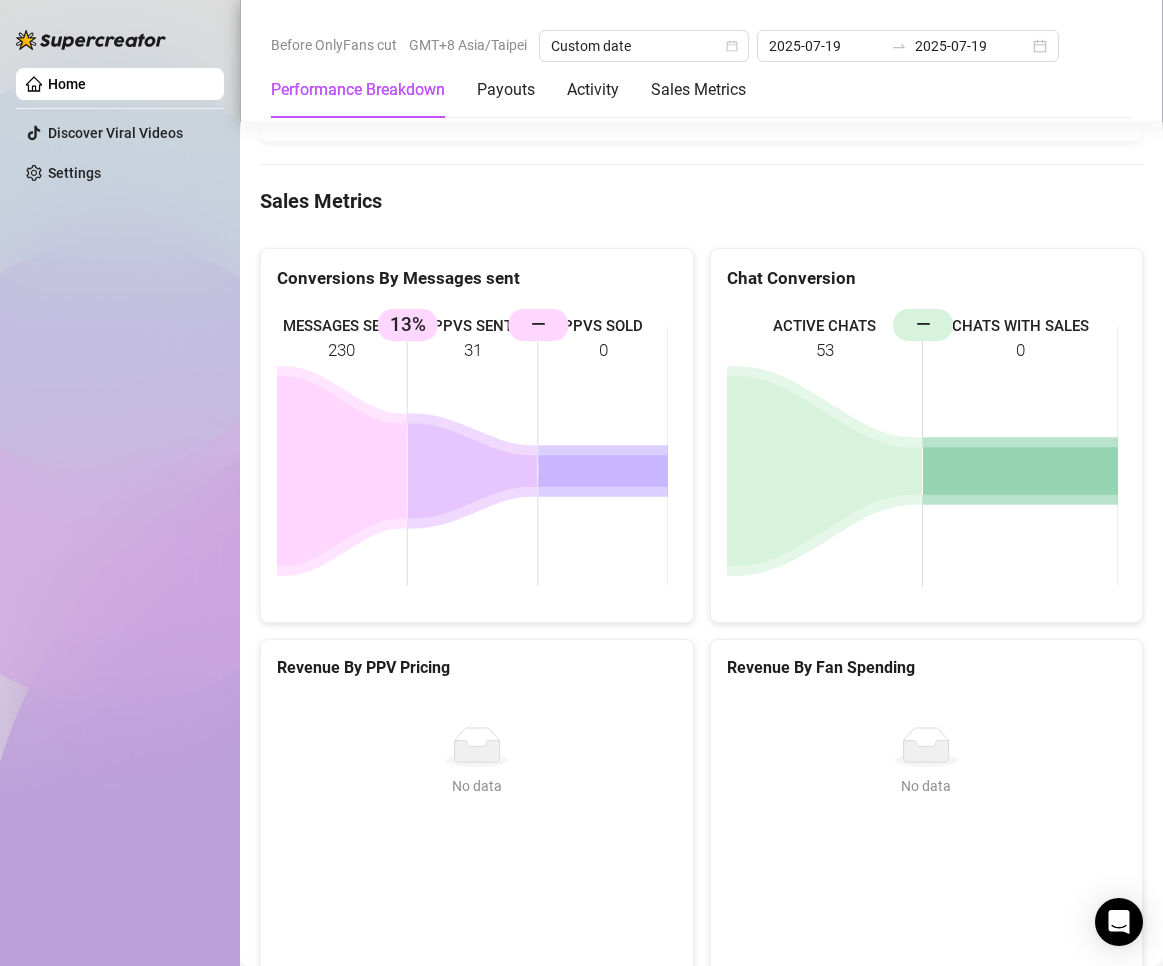 click on "Home Discover Viral Videos Settings" at bounding box center (120, 474) 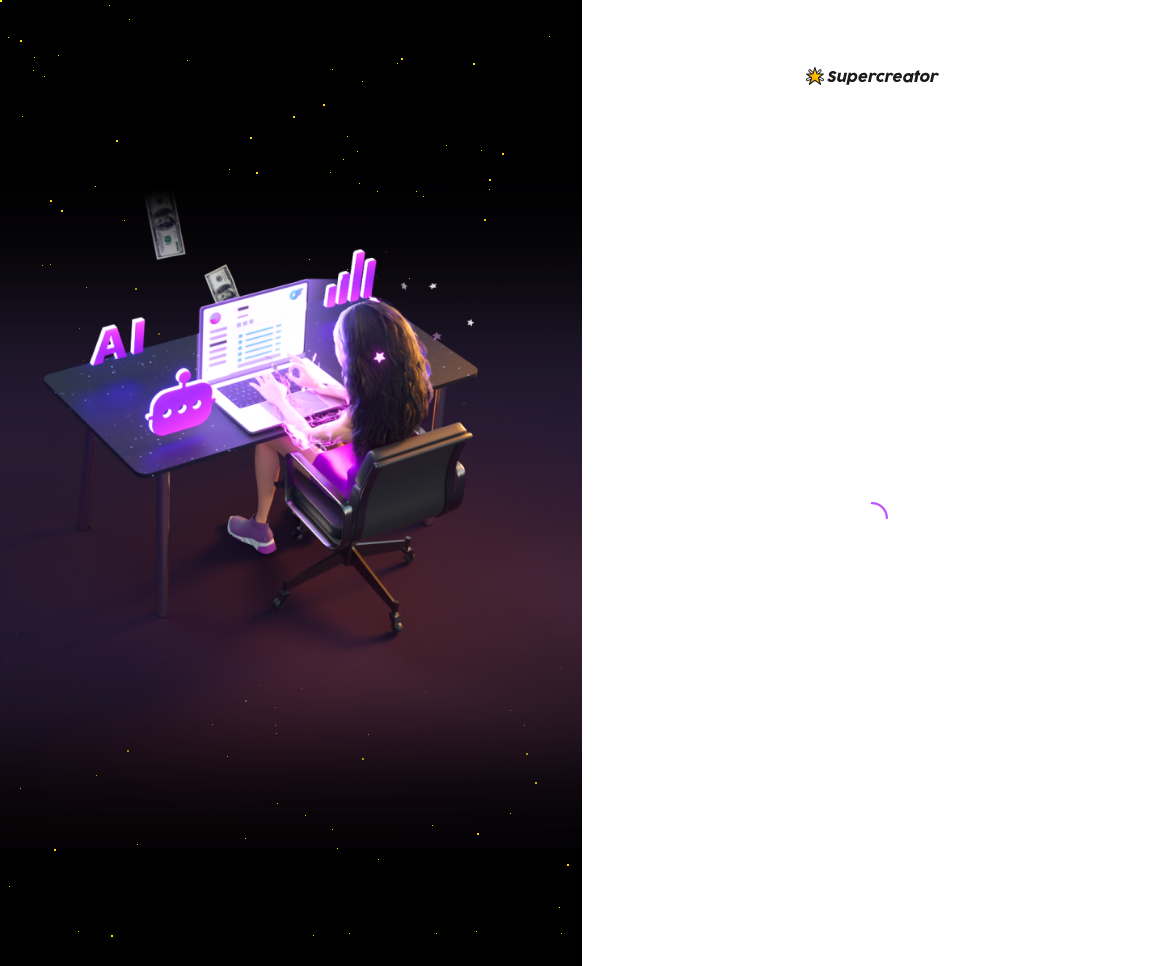 scroll, scrollTop: 0, scrollLeft: 0, axis: both 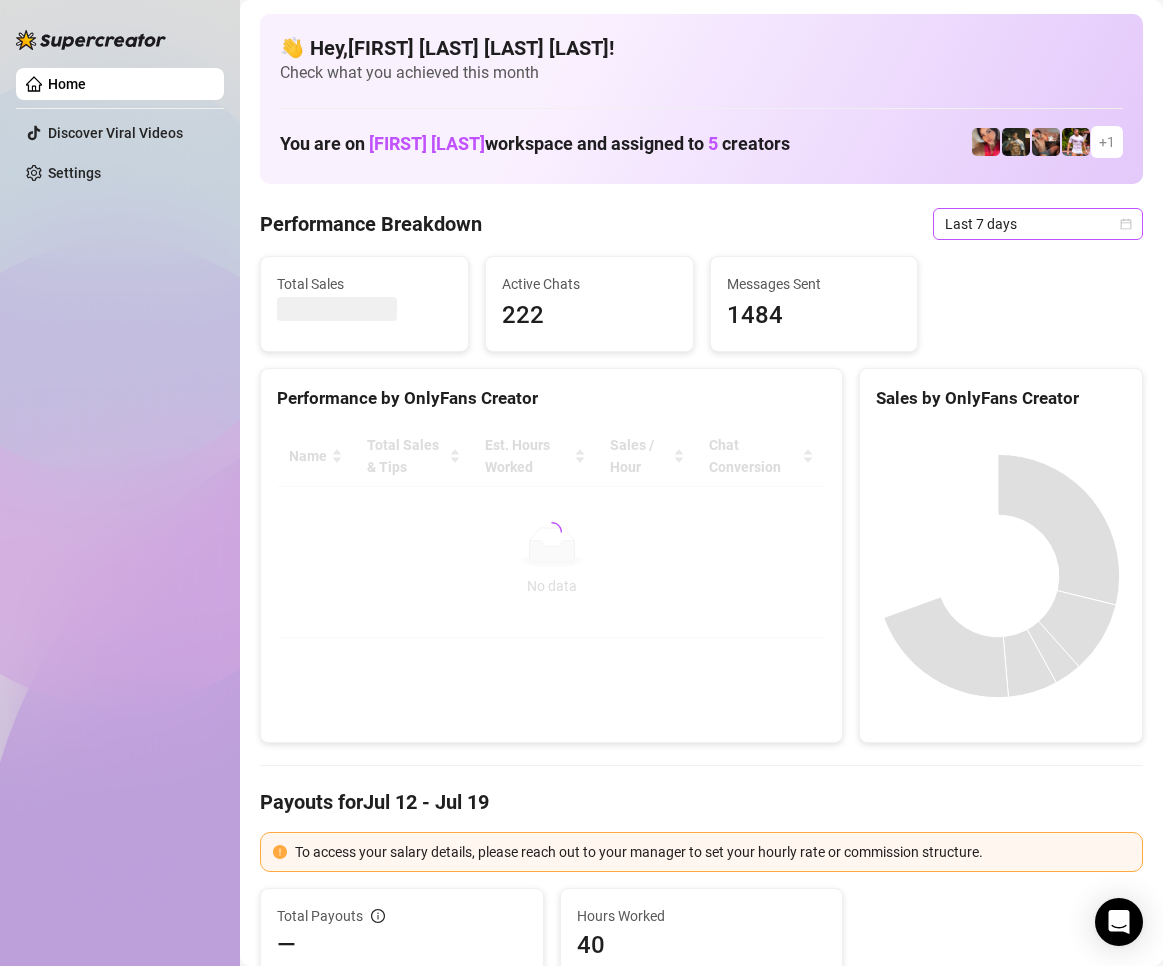 click on "Last 7 days" at bounding box center [1038, 224] 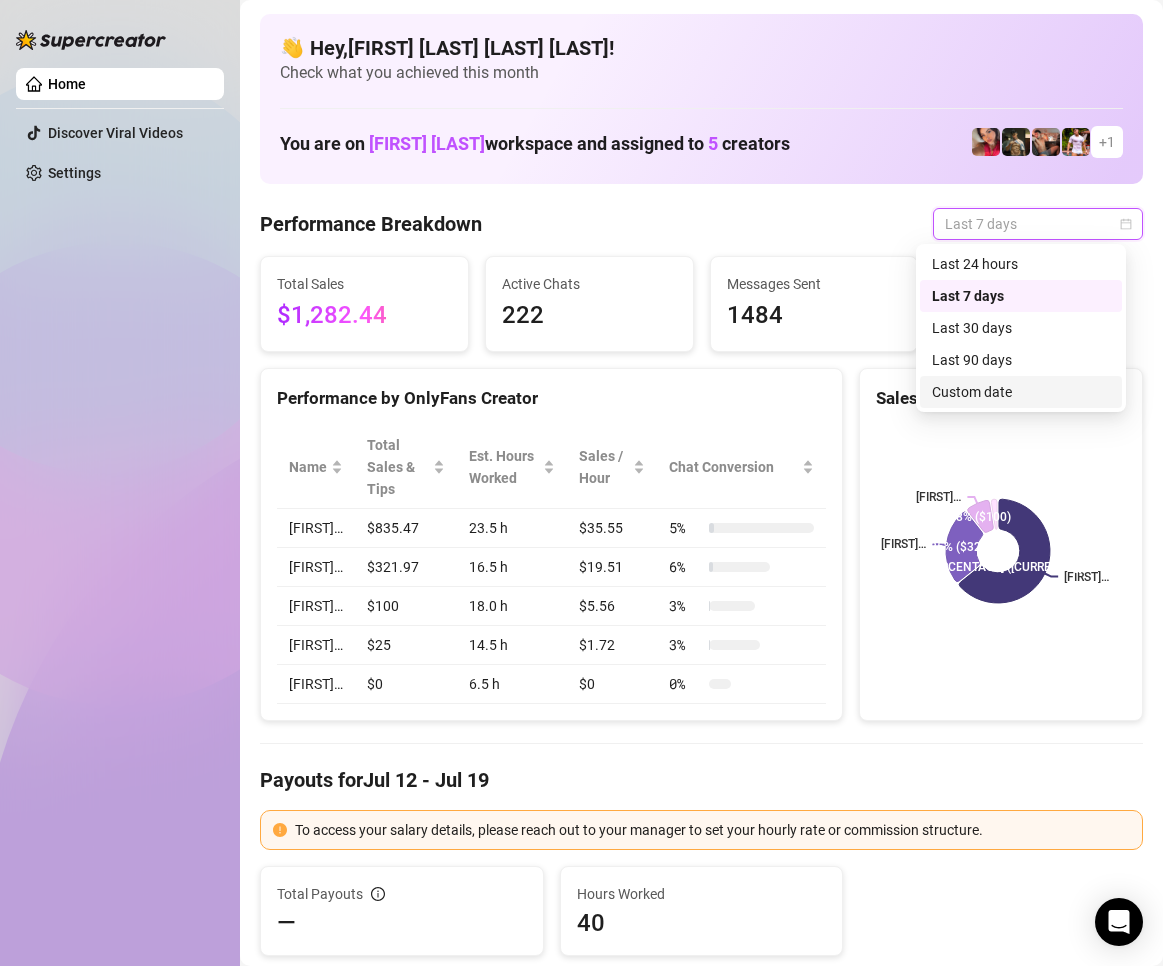 click on "Custom date" at bounding box center [1021, 392] 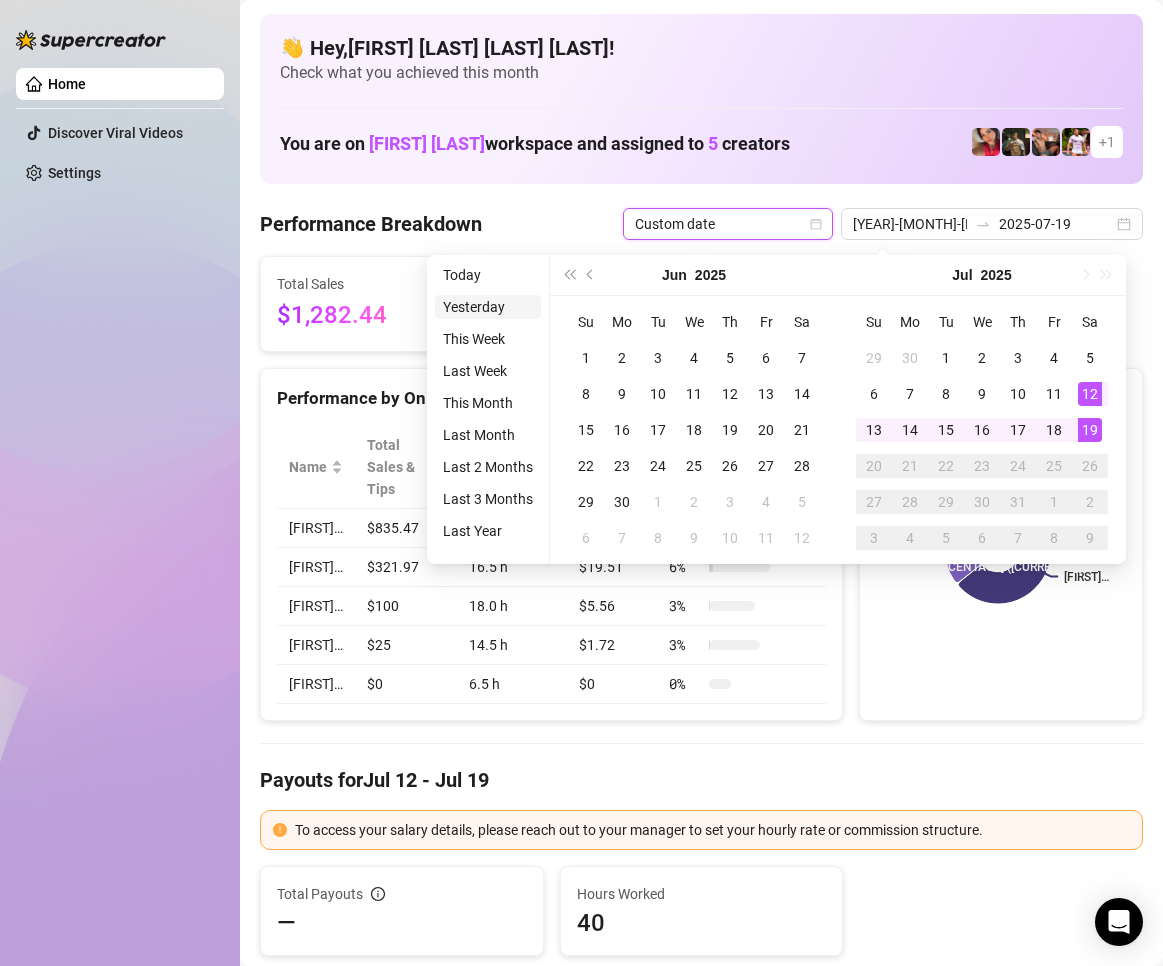 type on "2025-07-18" 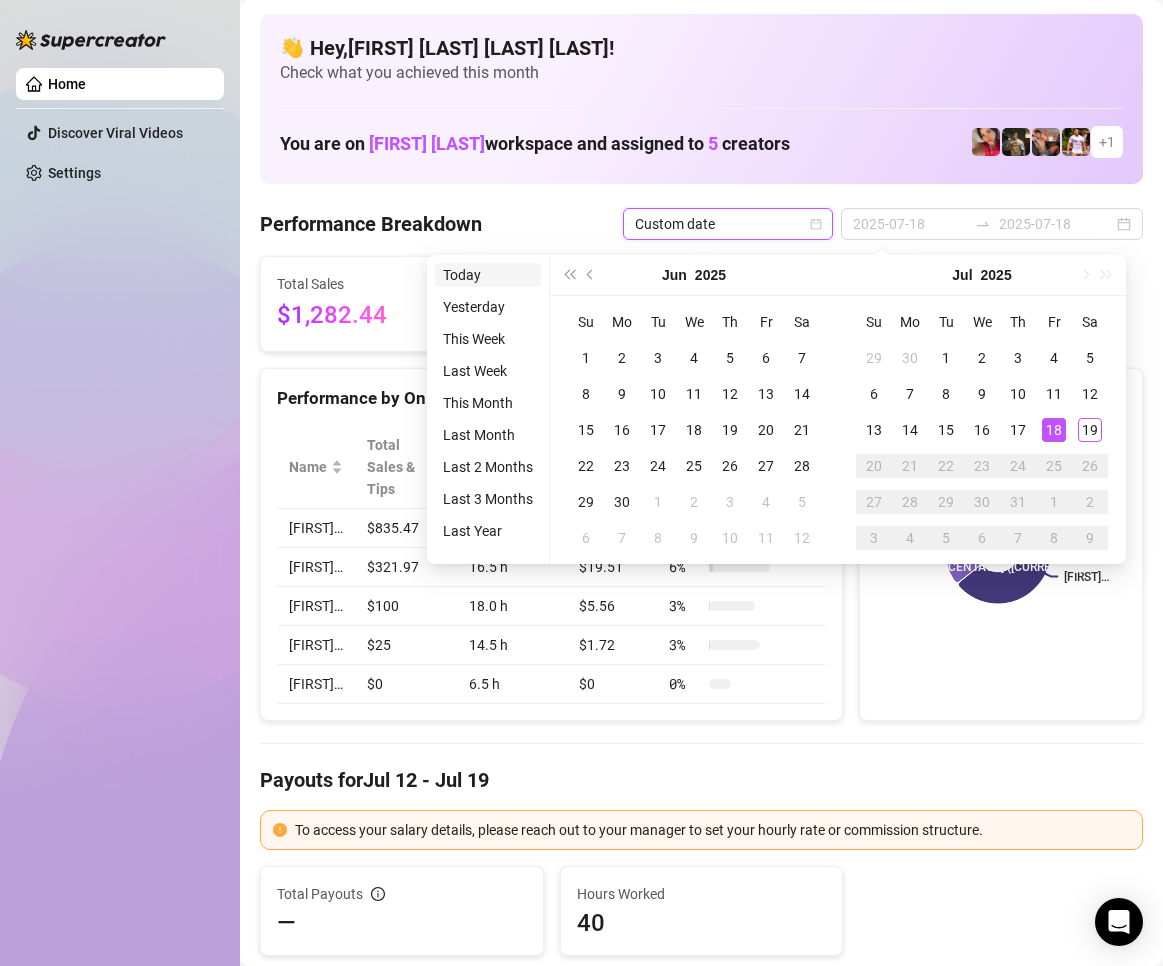 type on "[DATE]" 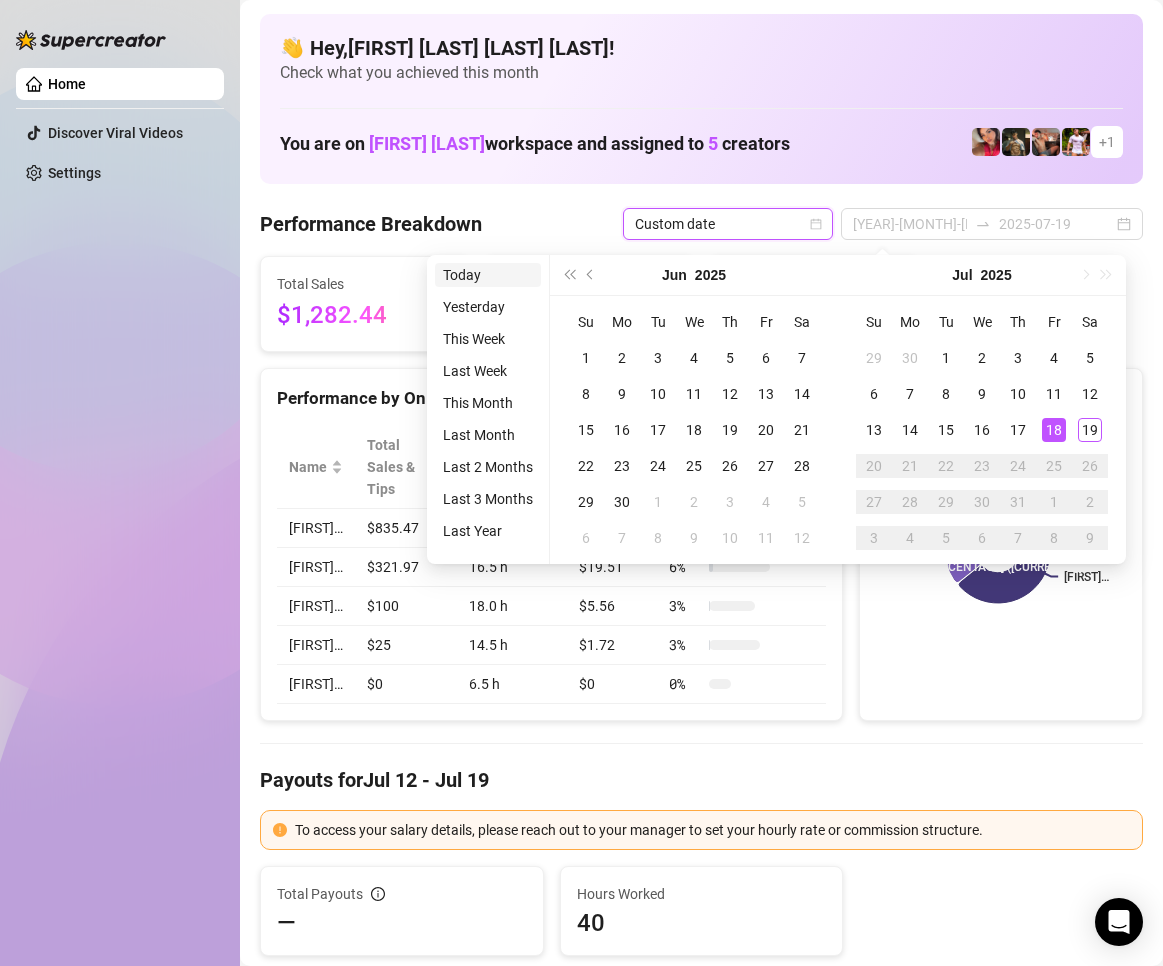 type on "2025-07-19" 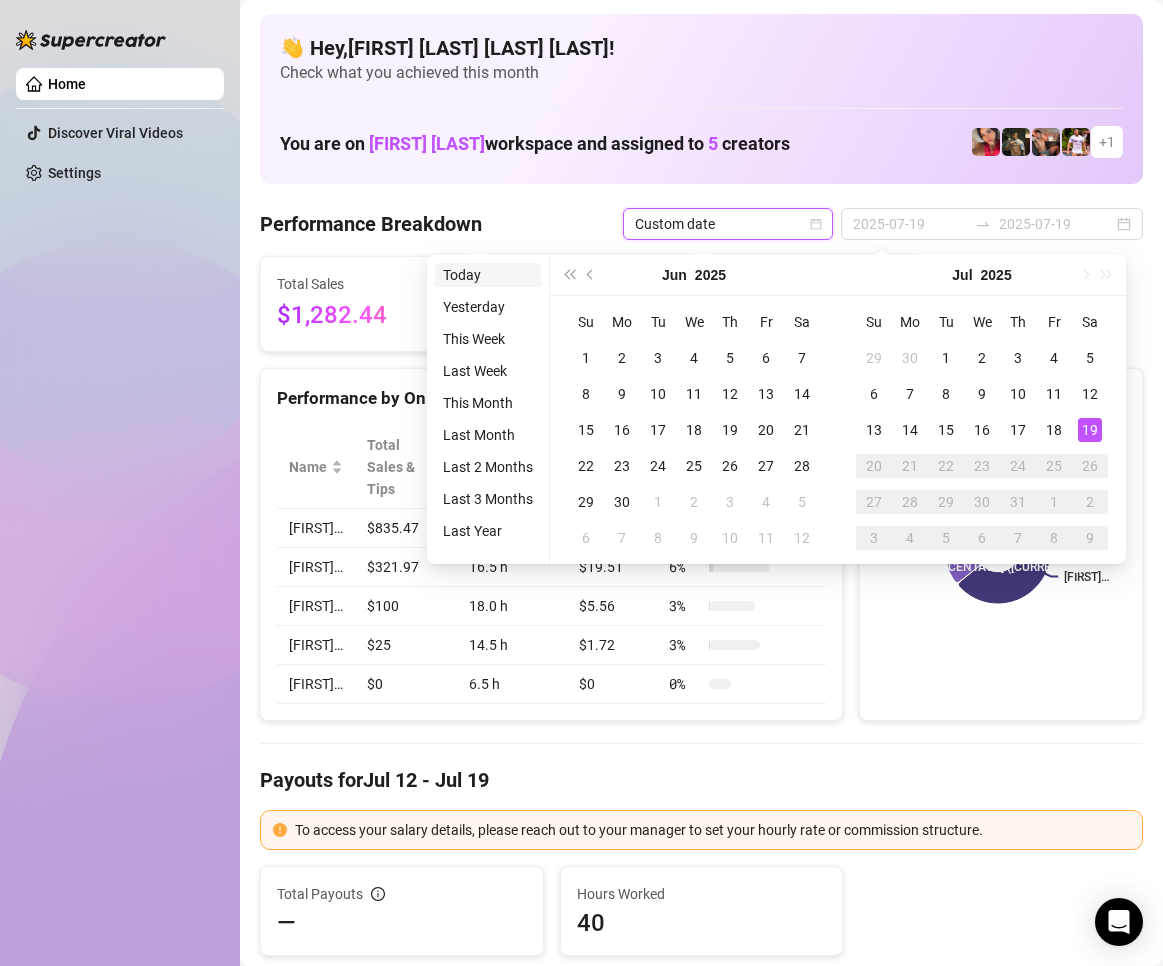 click on "Today" at bounding box center [488, 275] 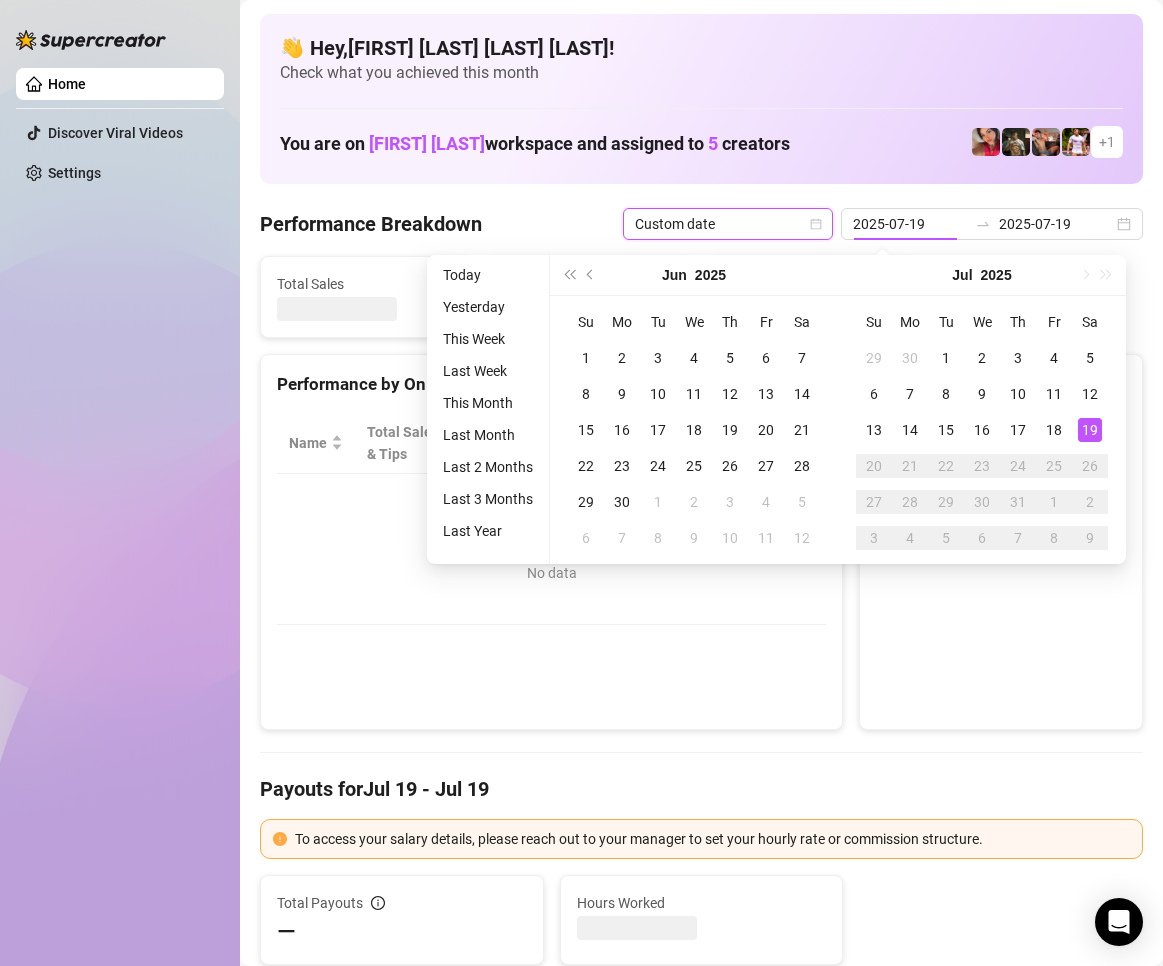 type on "2025-07-19" 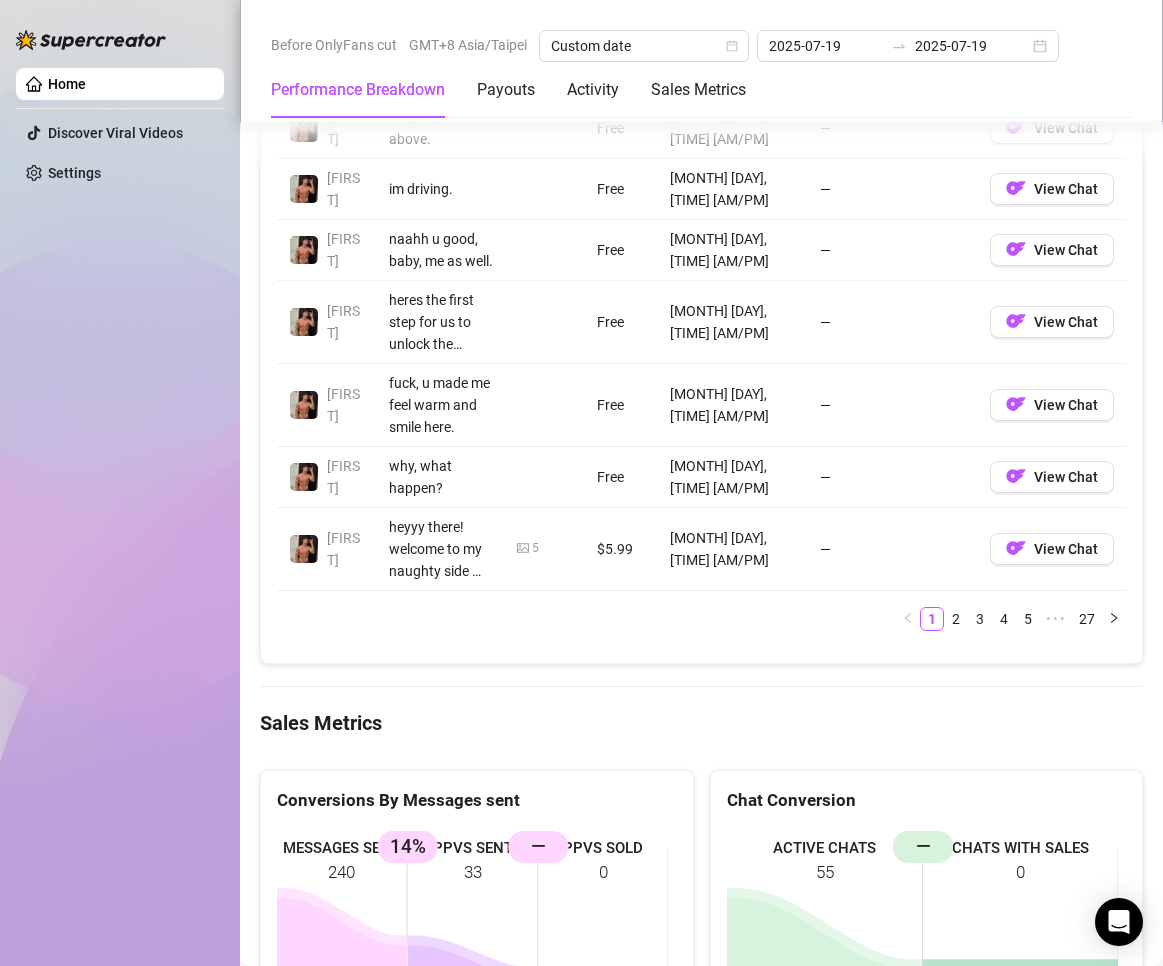 scroll, scrollTop: 2700, scrollLeft: 0, axis: vertical 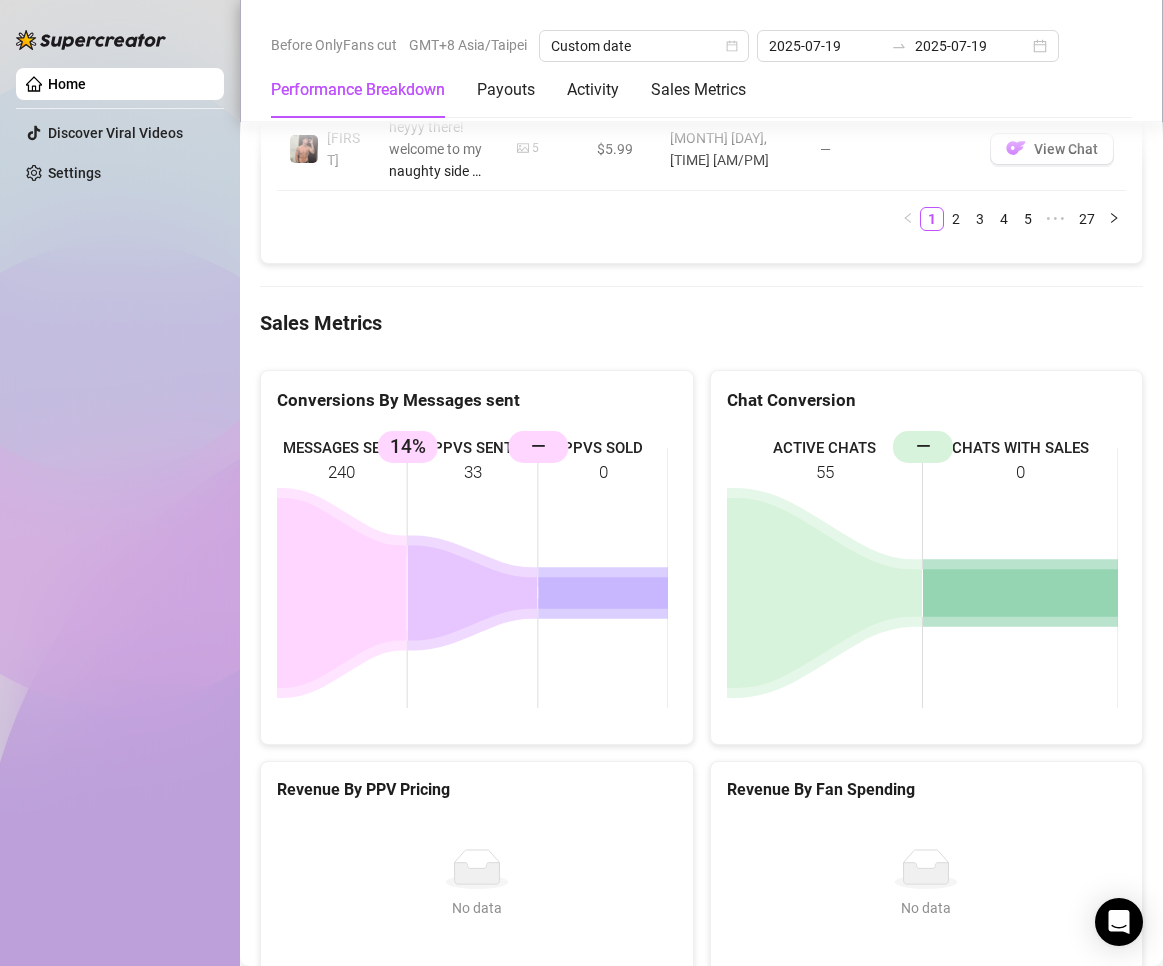 drag, startPoint x: 639, startPoint y: 596, endPoint x: 358, endPoint y: 470, distance: 307.95618 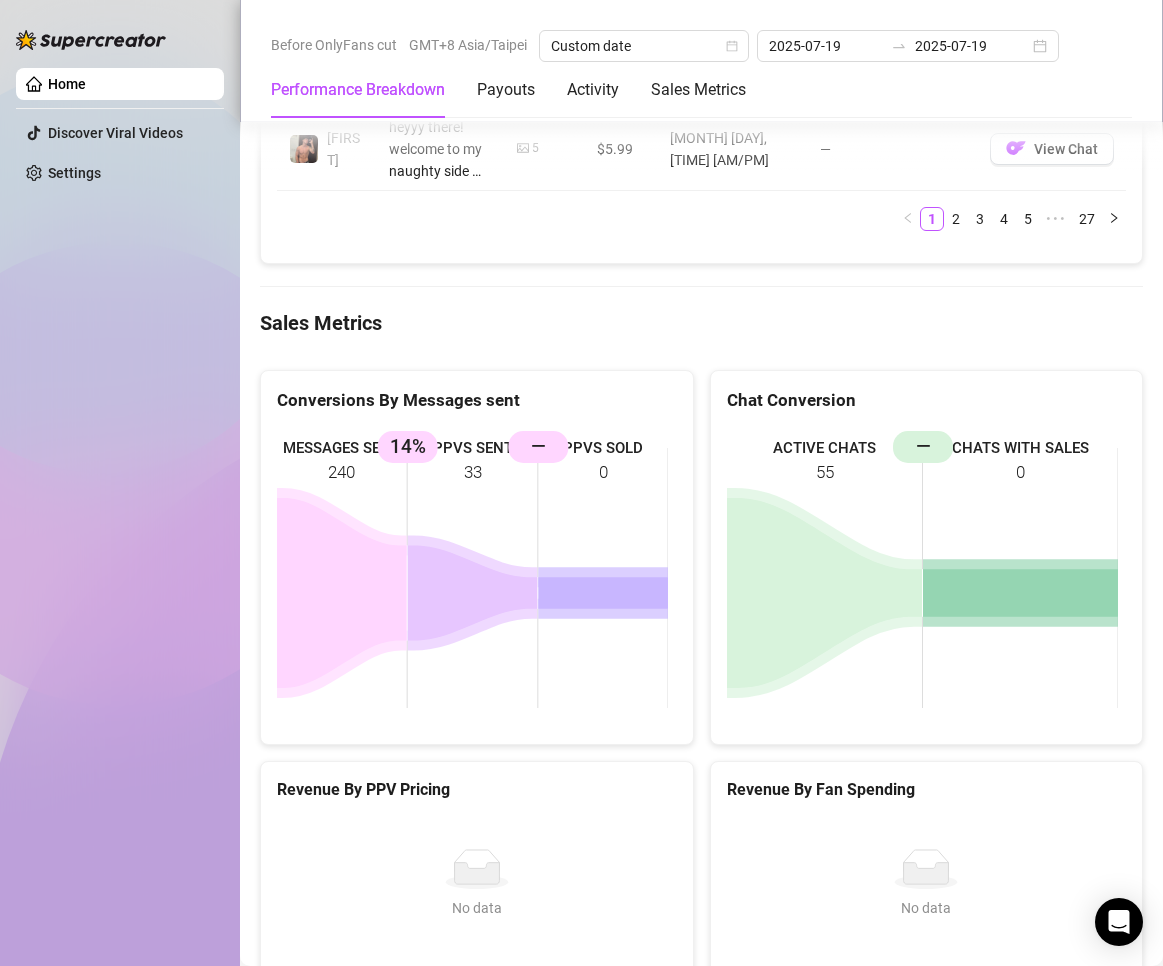 click on "Home Discover Viral Videos Settings" at bounding box center [120, 474] 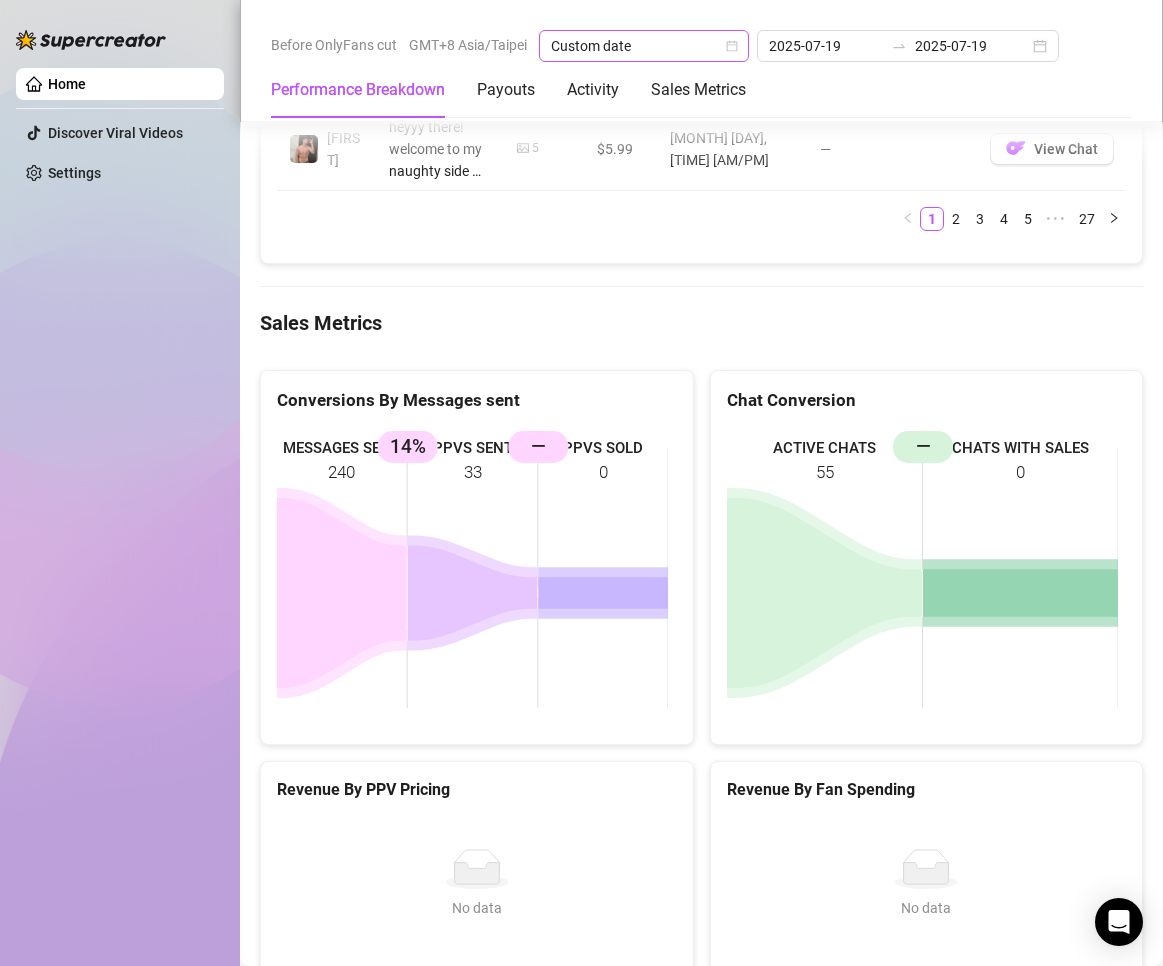scroll, scrollTop: 2400, scrollLeft: 0, axis: vertical 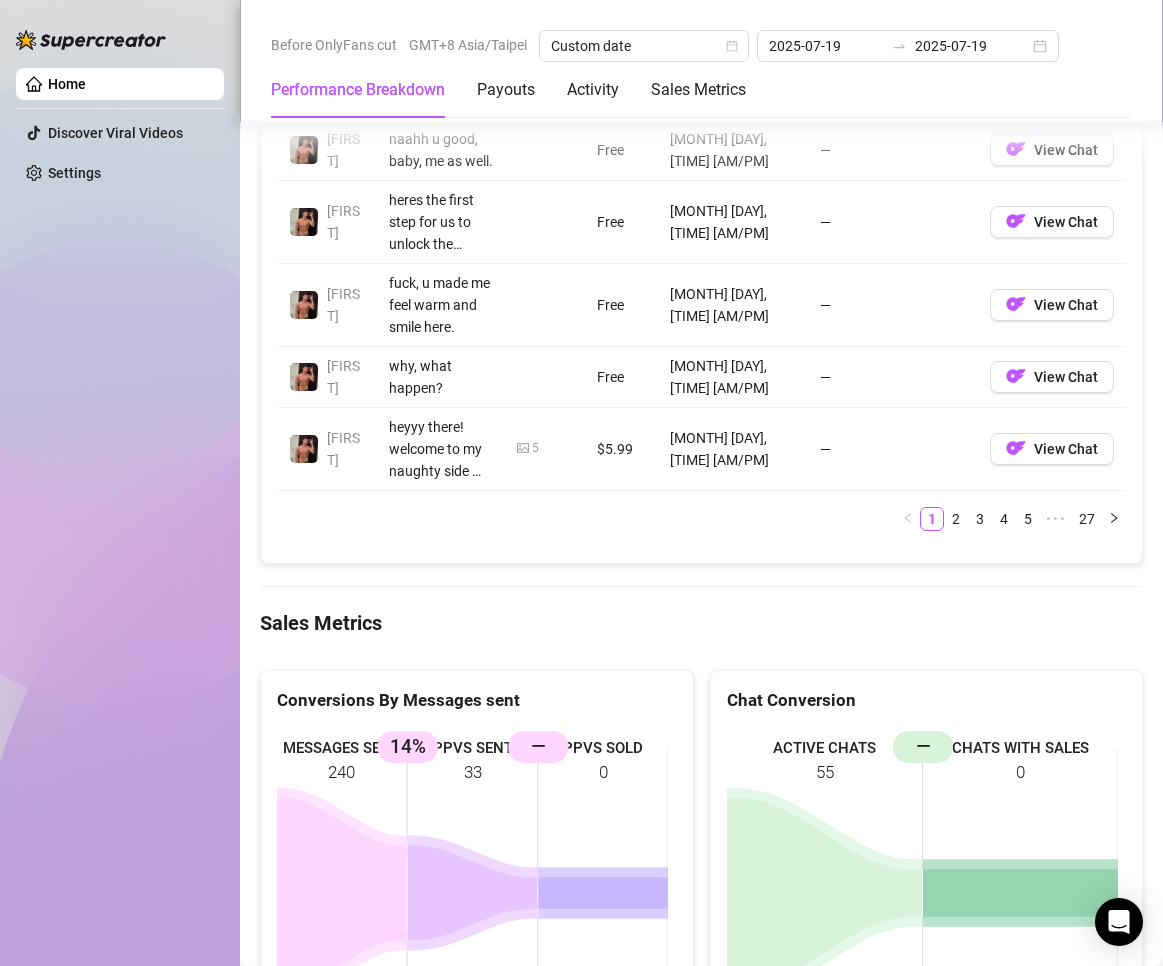 click on "Before OnlyFans cut GMT+8 Asia/Taipei Custom date 2025-07-19 2025-07-19 Performance Breakdown Payouts Activity Sales Metrics" at bounding box center (701, 61) 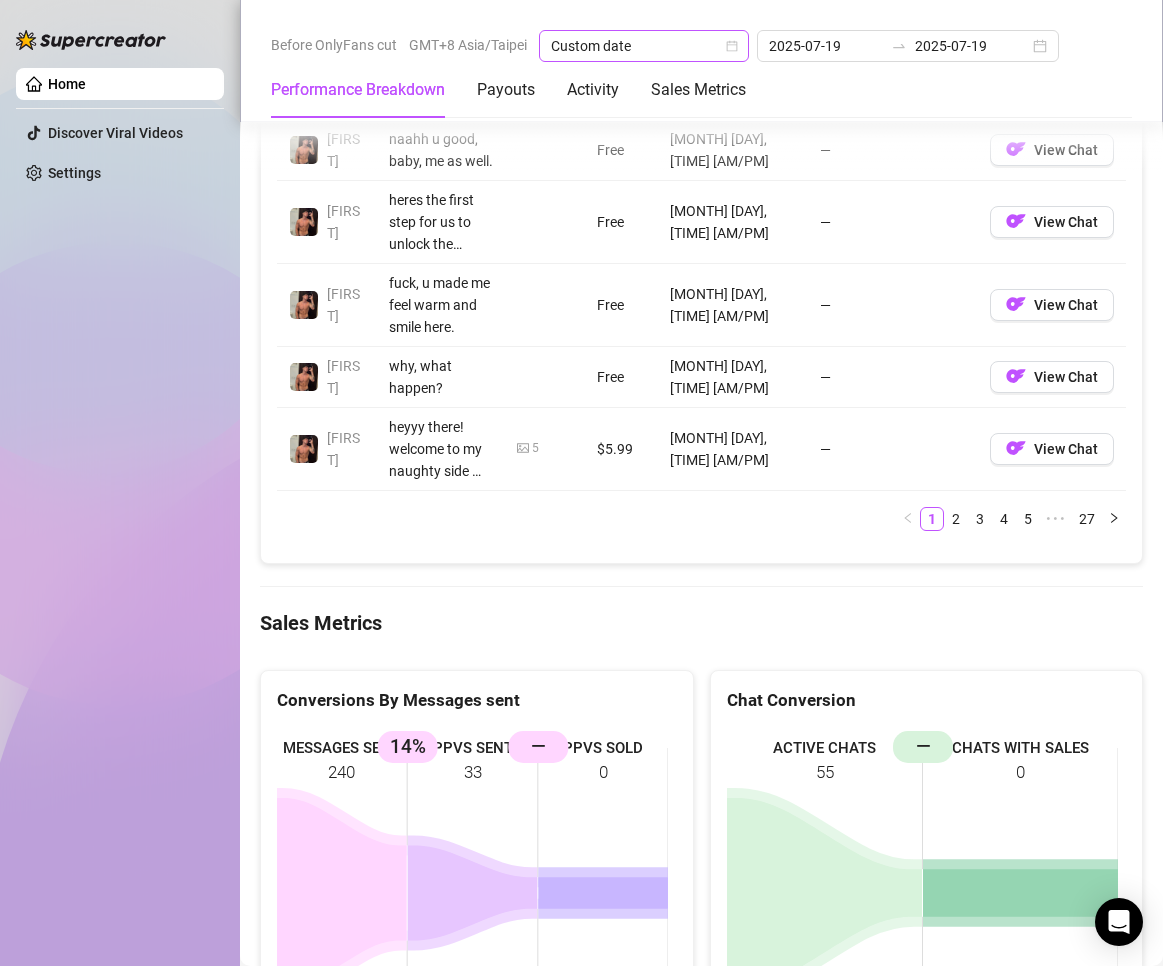 click on "Custom date" at bounding box center (644, 46) 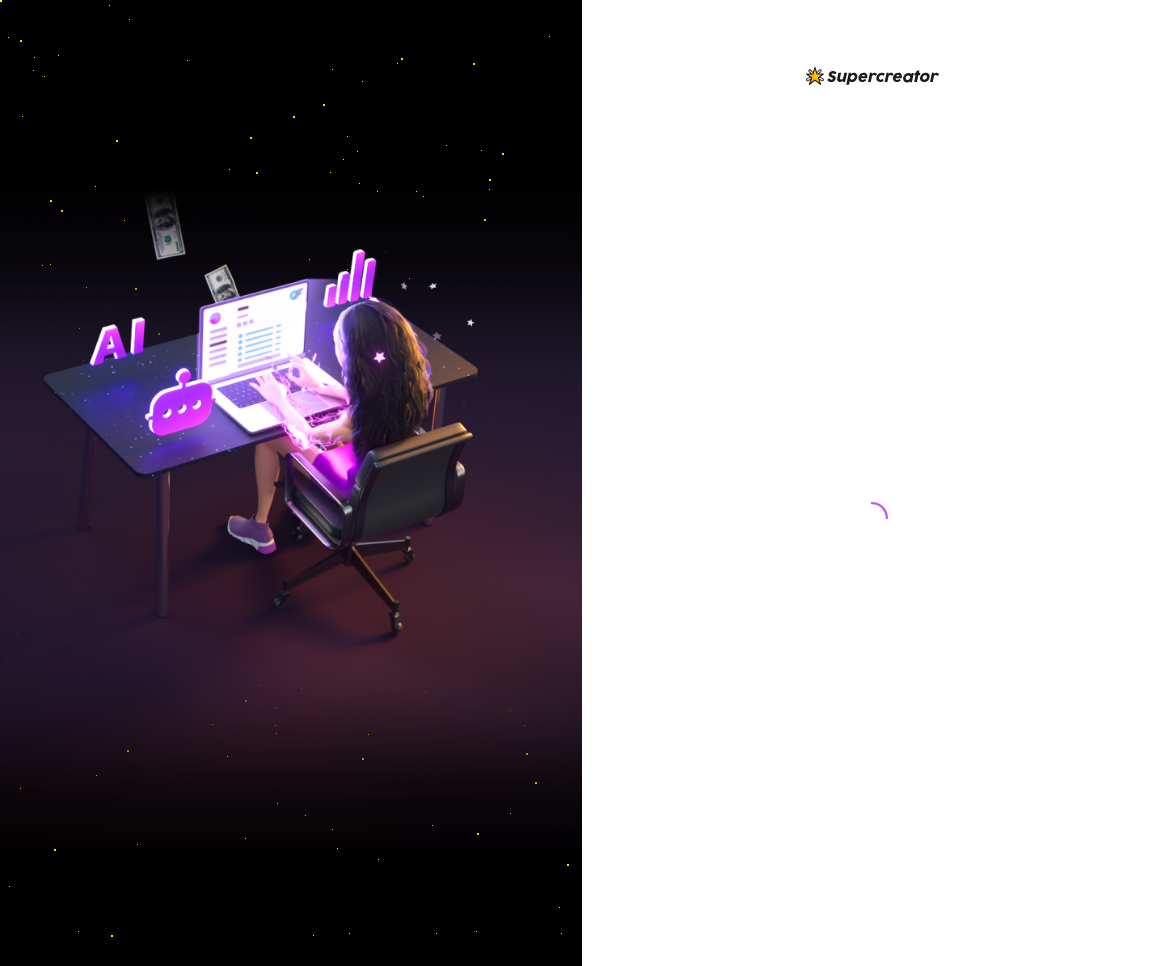 scroll, scrollTop: 0, scrollLeft: 0, axis: both 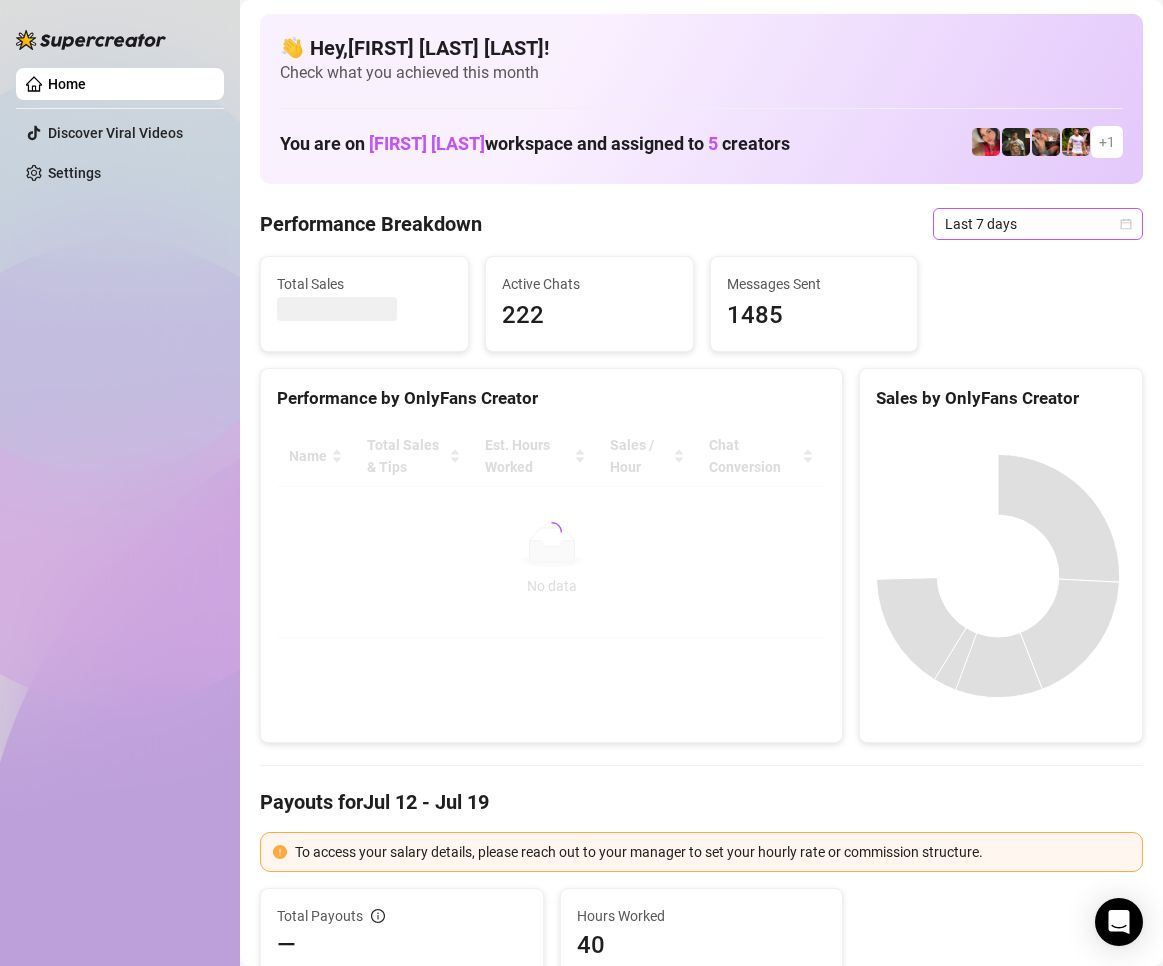 drag, startPoint x: 839, startPoint y: 196, endPoint x: 1037, endPoint y: 229, distance: 200.73117 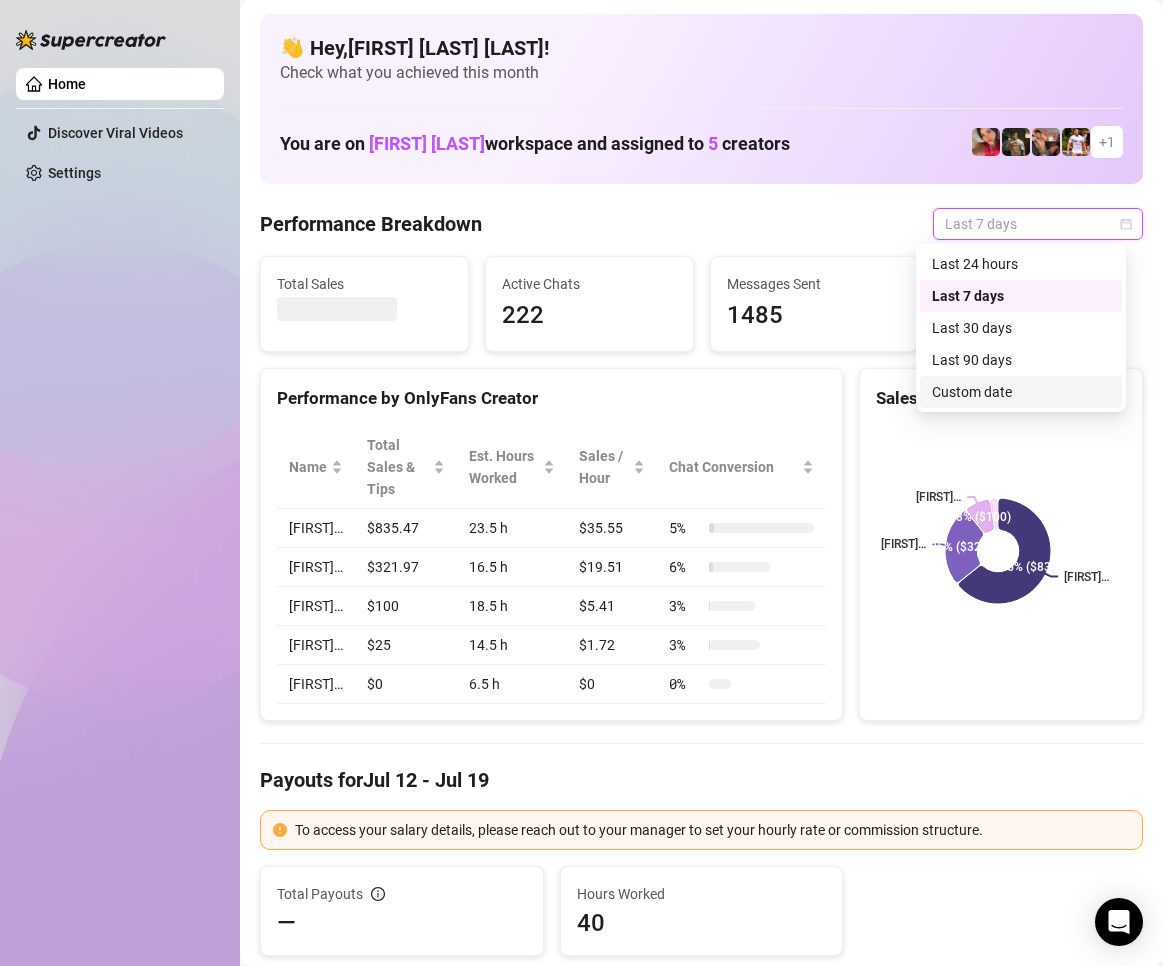 click on "Custom date" at bounding box center (1021, 392) 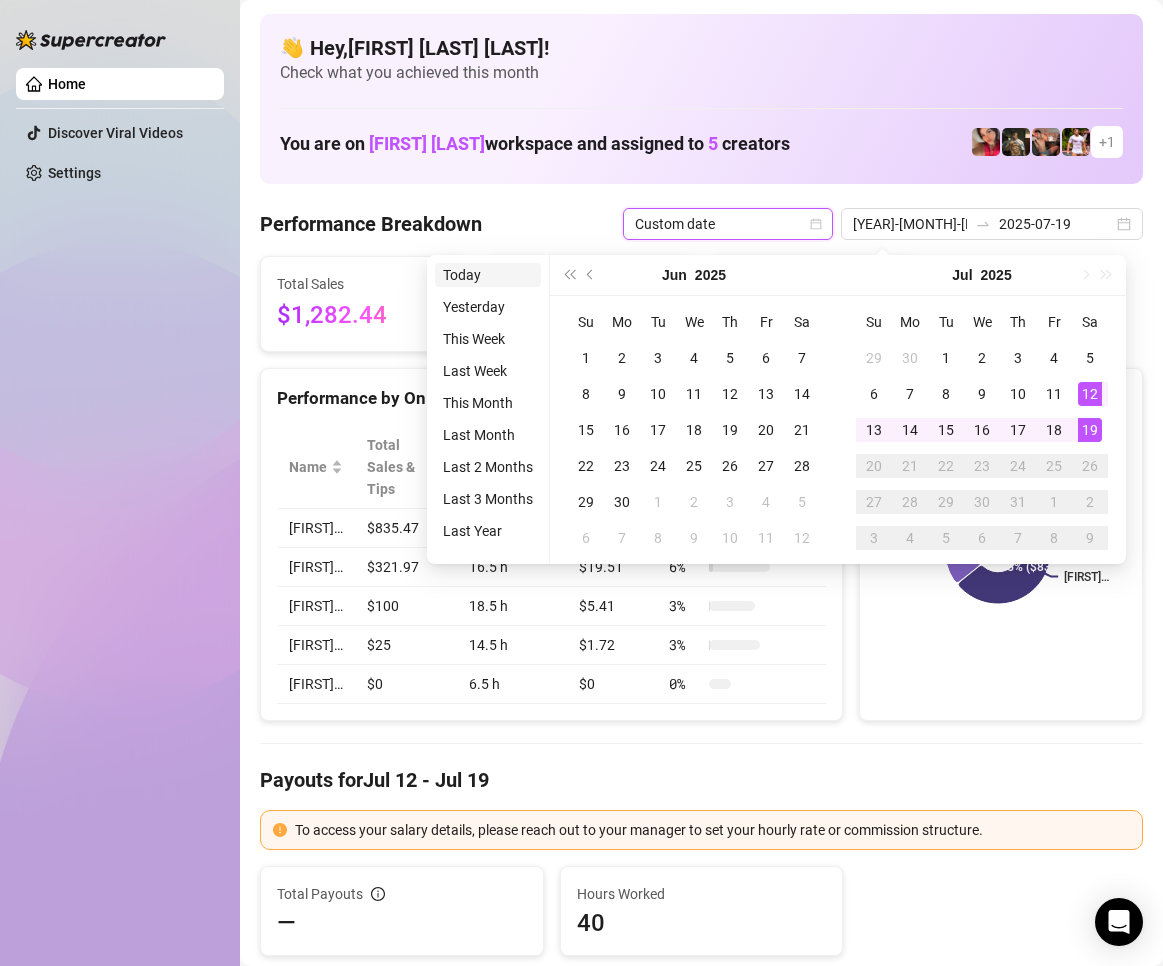 type on "2025-07-19" 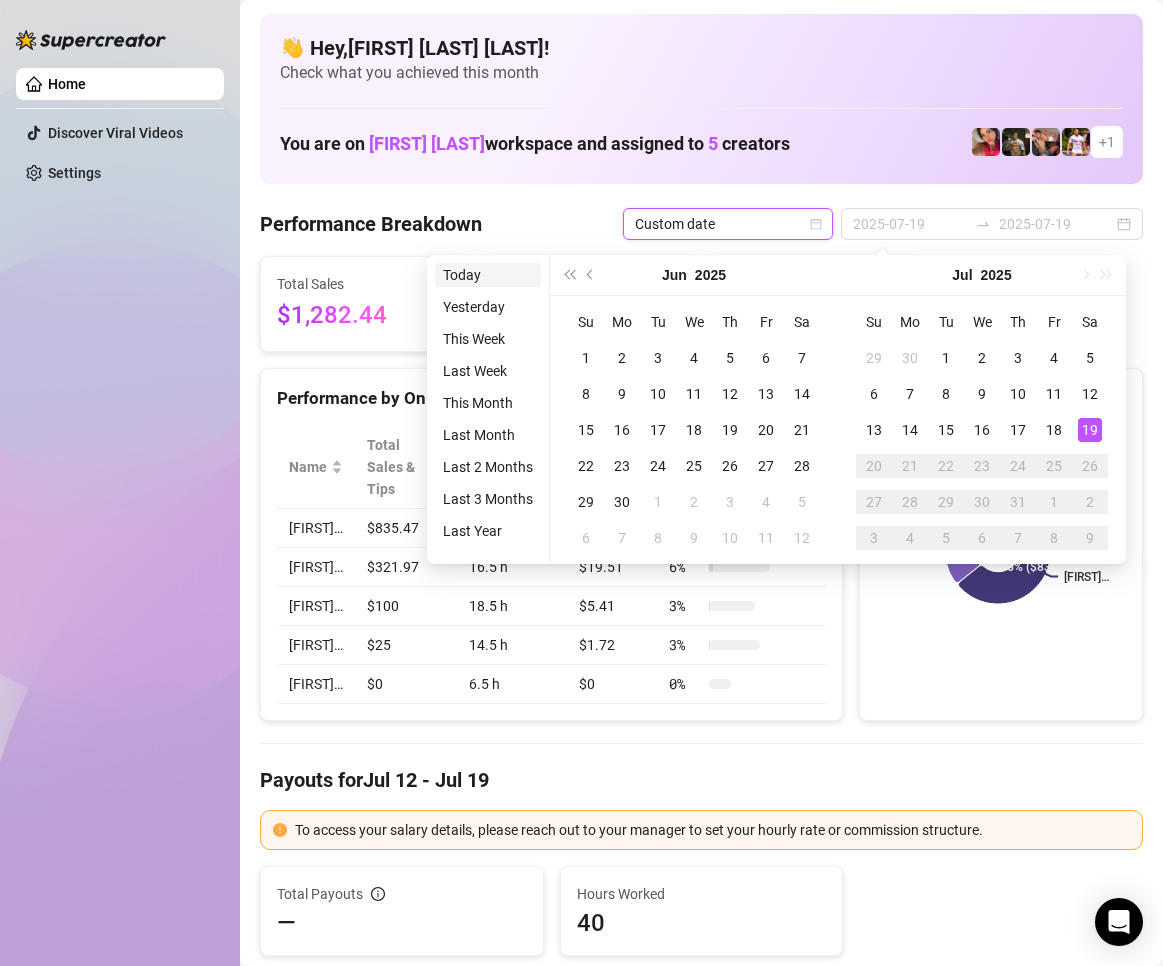 click on "Today" at bounding box center (488, 275) 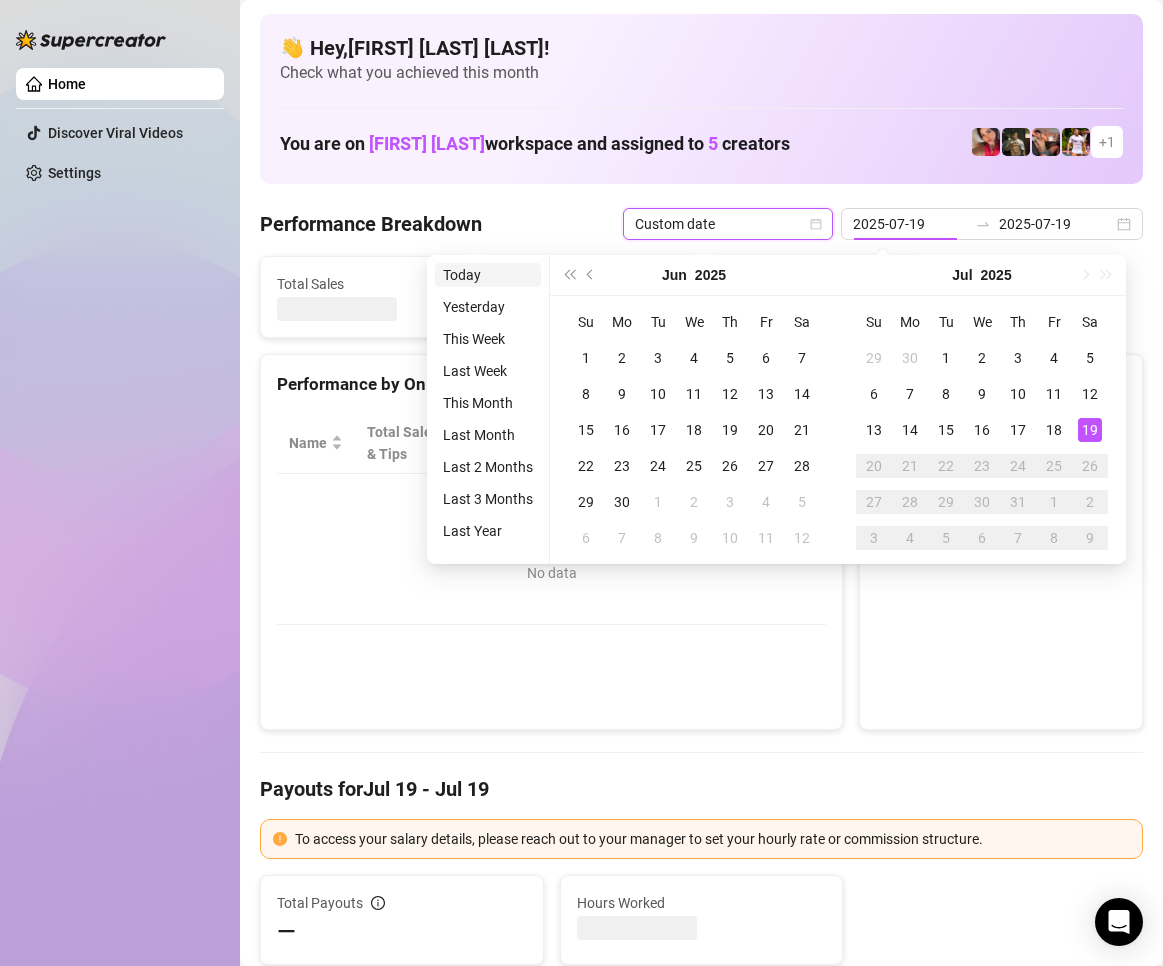 type on "2025-07-19" 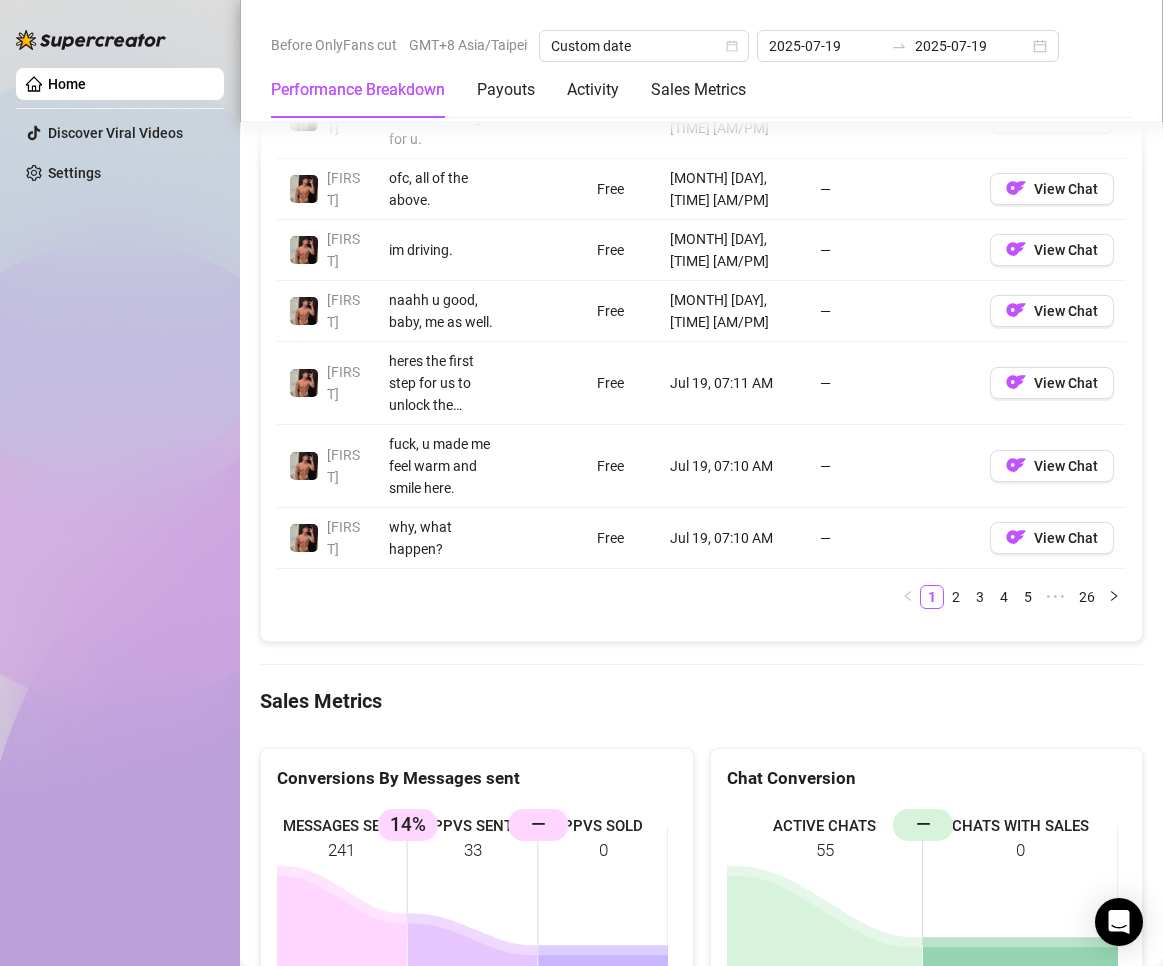 scroll, scrollTop: 2700, scrollLeft: 0, axis: vertical 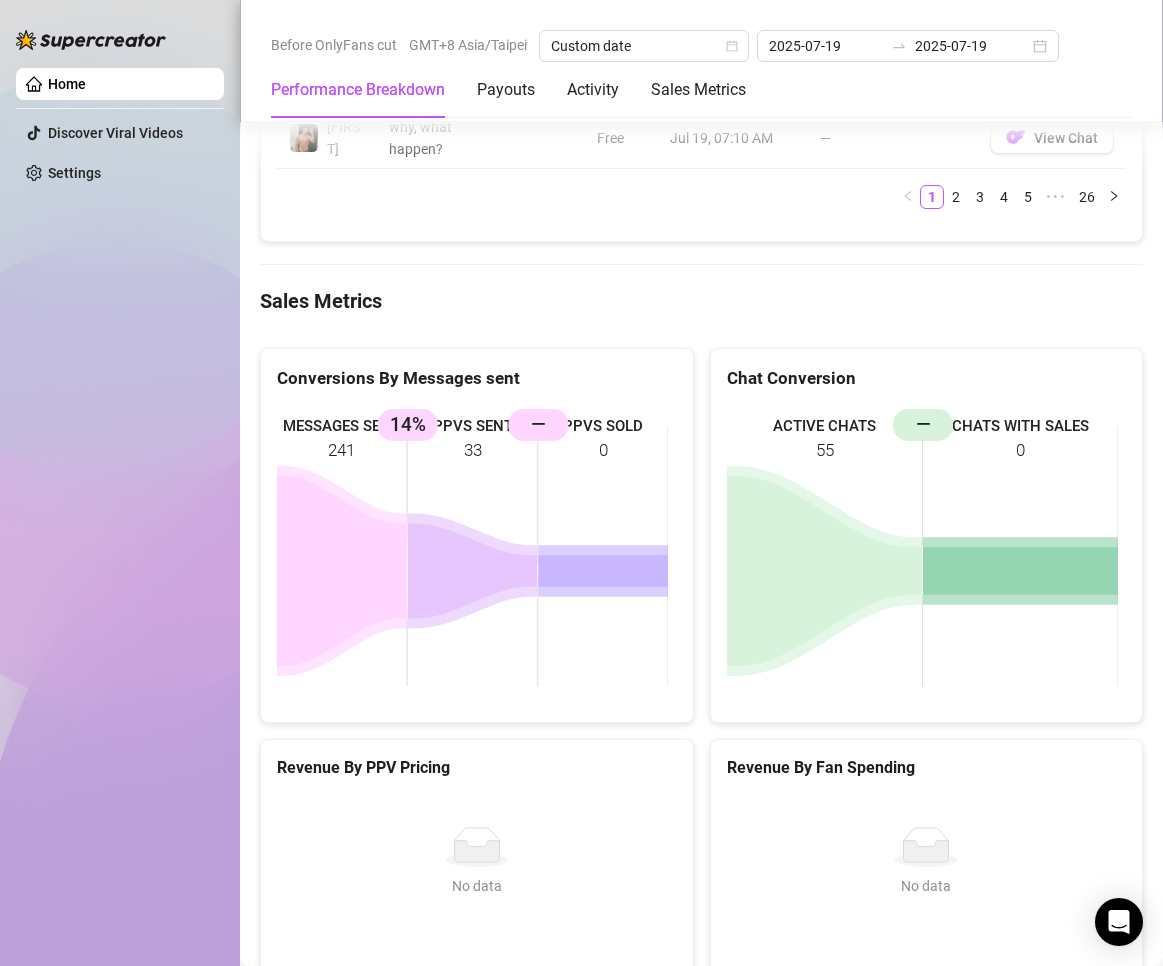 click on "Home Discover Viral Videos Settings" at bounding box center (120, 474) 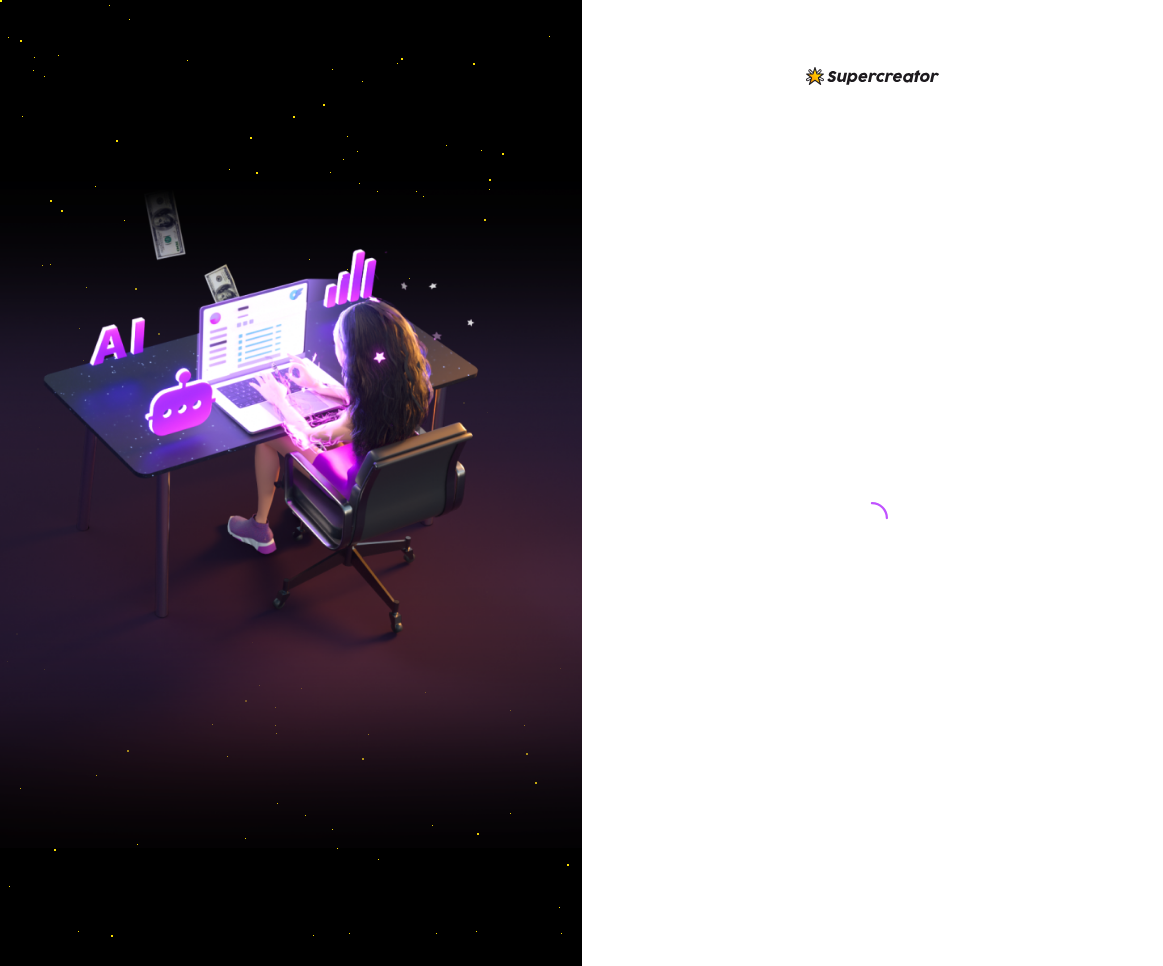 scroll, scrollTop: 0, scrollLeft: 0, axis: both 